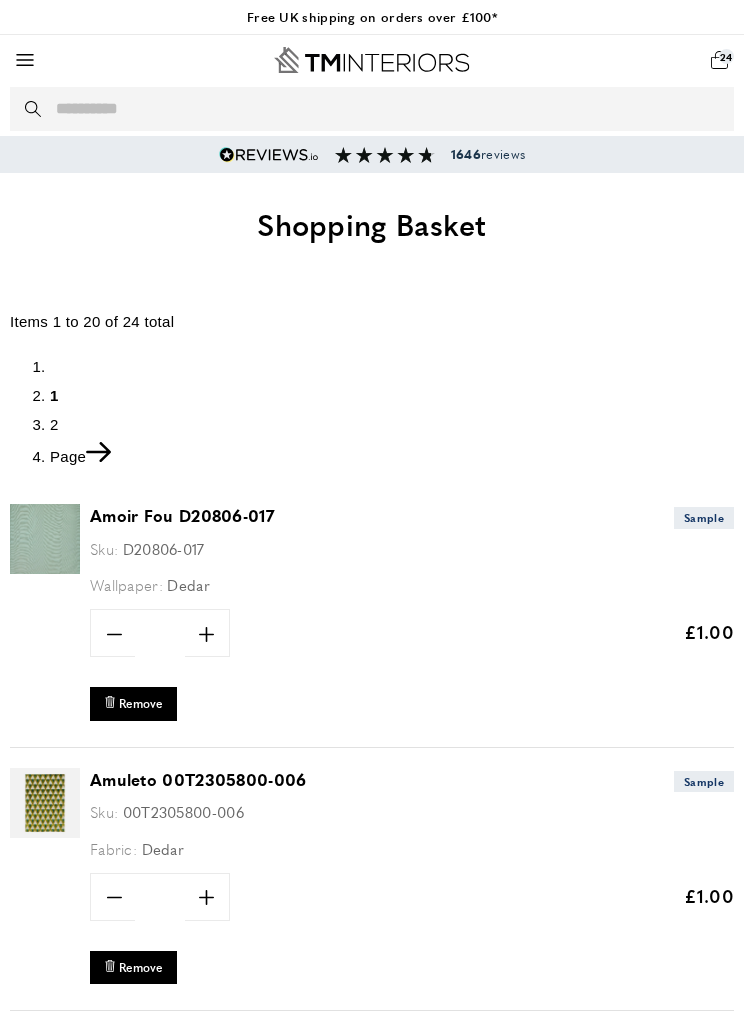 scroll, scrollTop: 477, scrollLeft: 0, axis: vertical 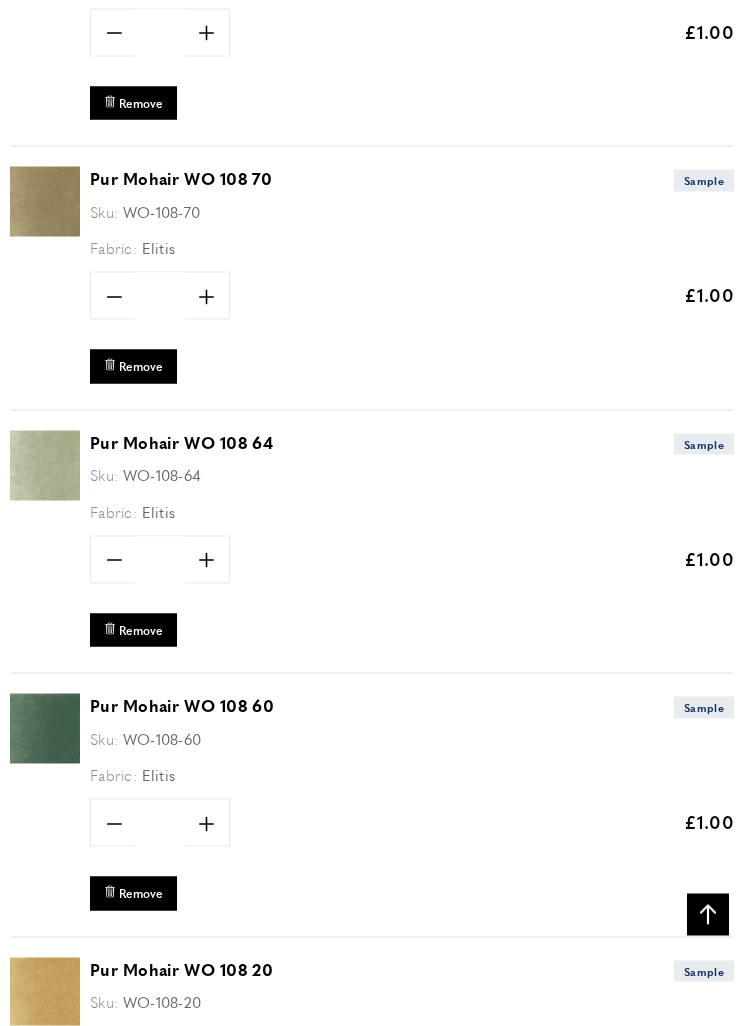 click on "minus" 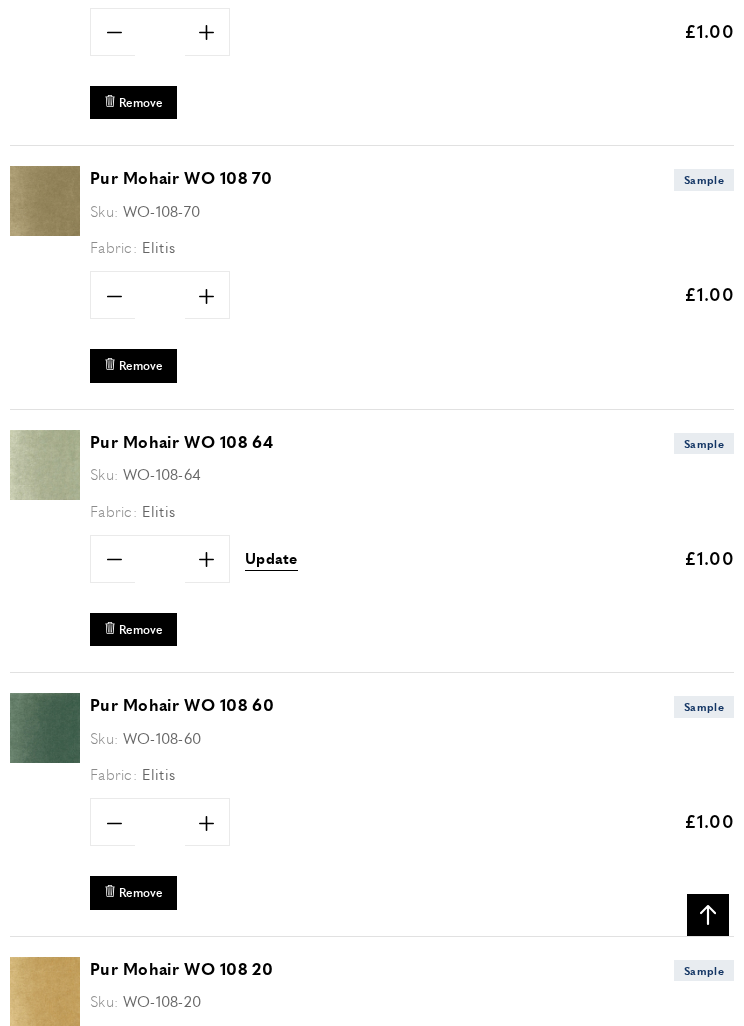 click on "Quantity
minus
*
plus
Update
Subtotal
£0.83
£1.00" at bounding box center (412, 559) 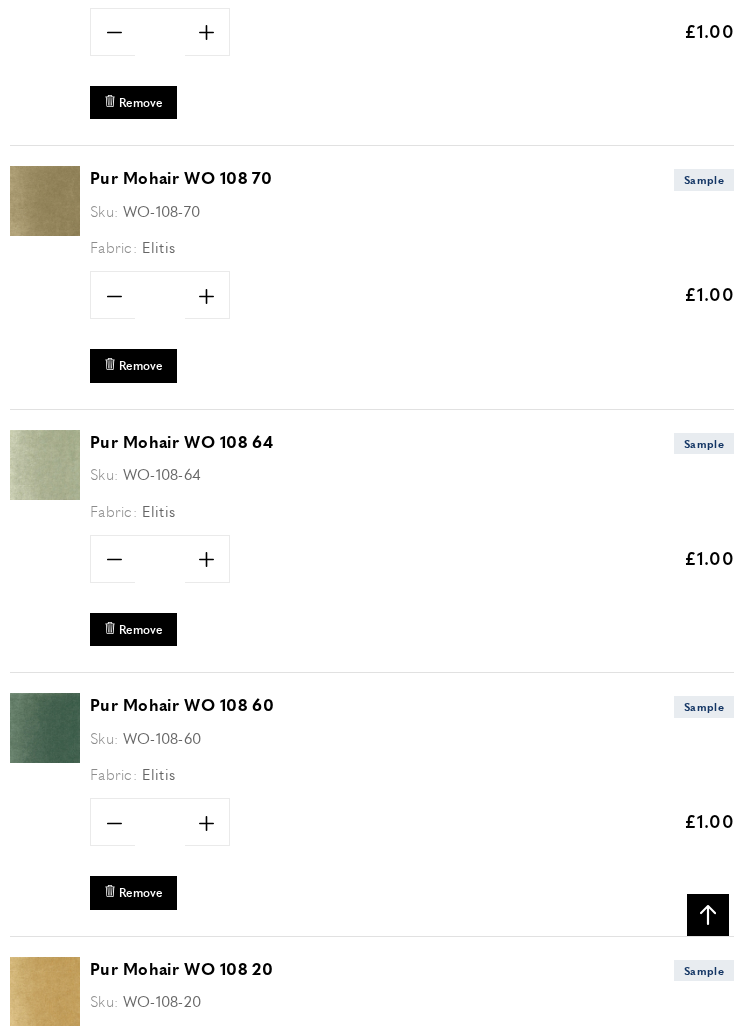 click on "minus" 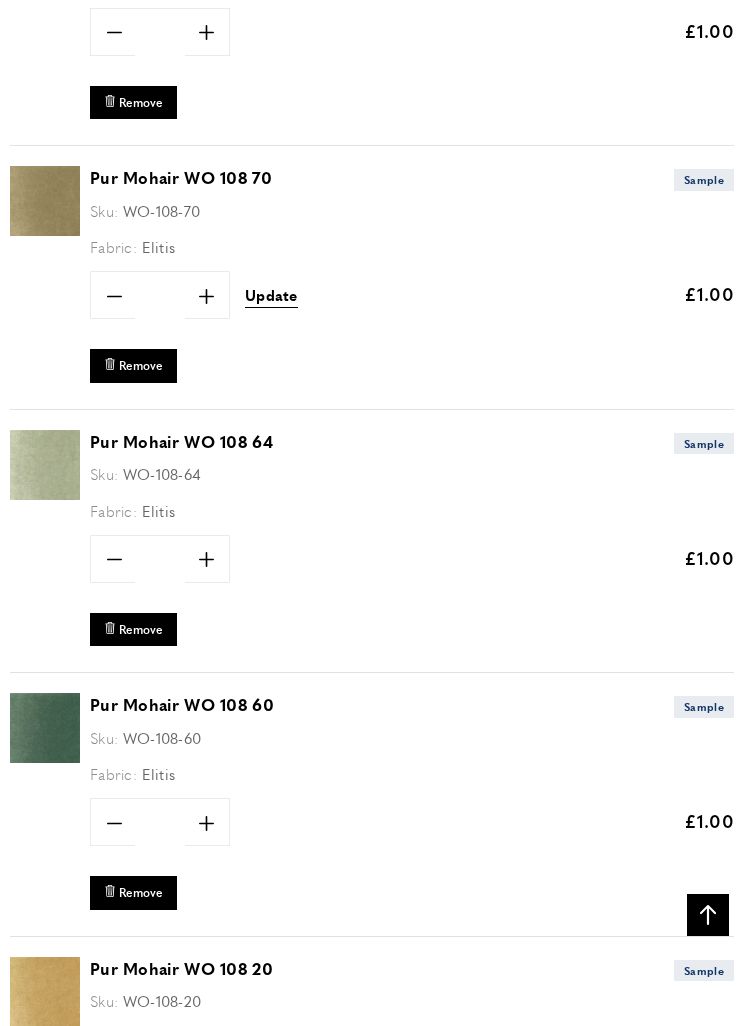 scroll, scrollTop: 0, scrollLeft: 508, axis: horizontal 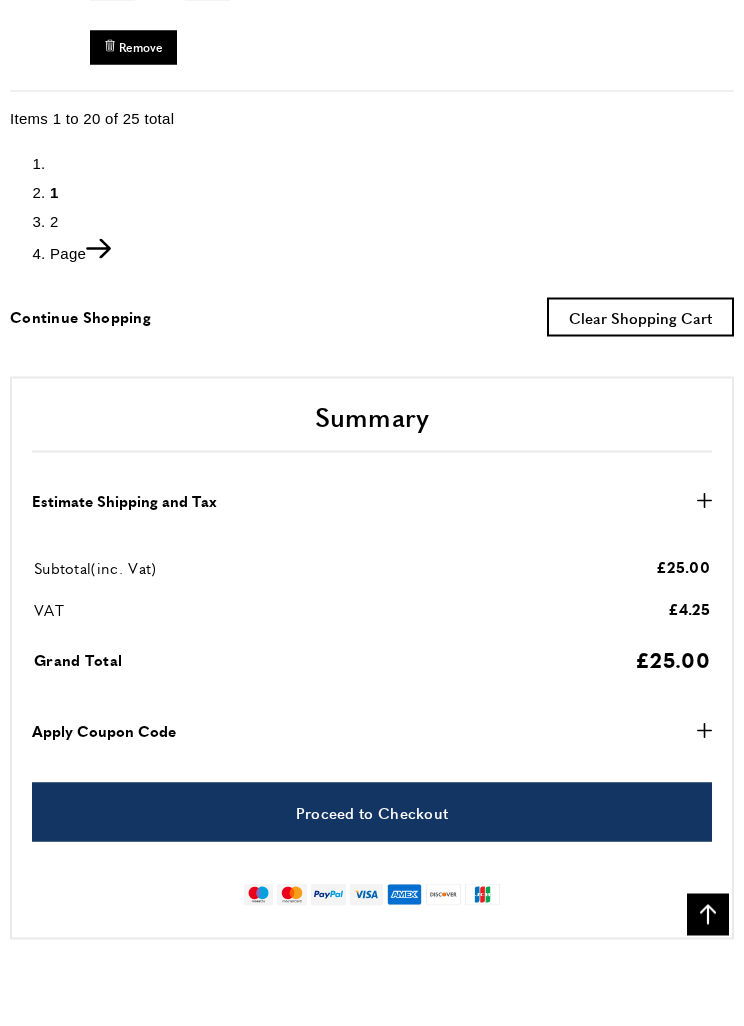 click on "Proceed to Checkout" at bounding box center (372, 812) 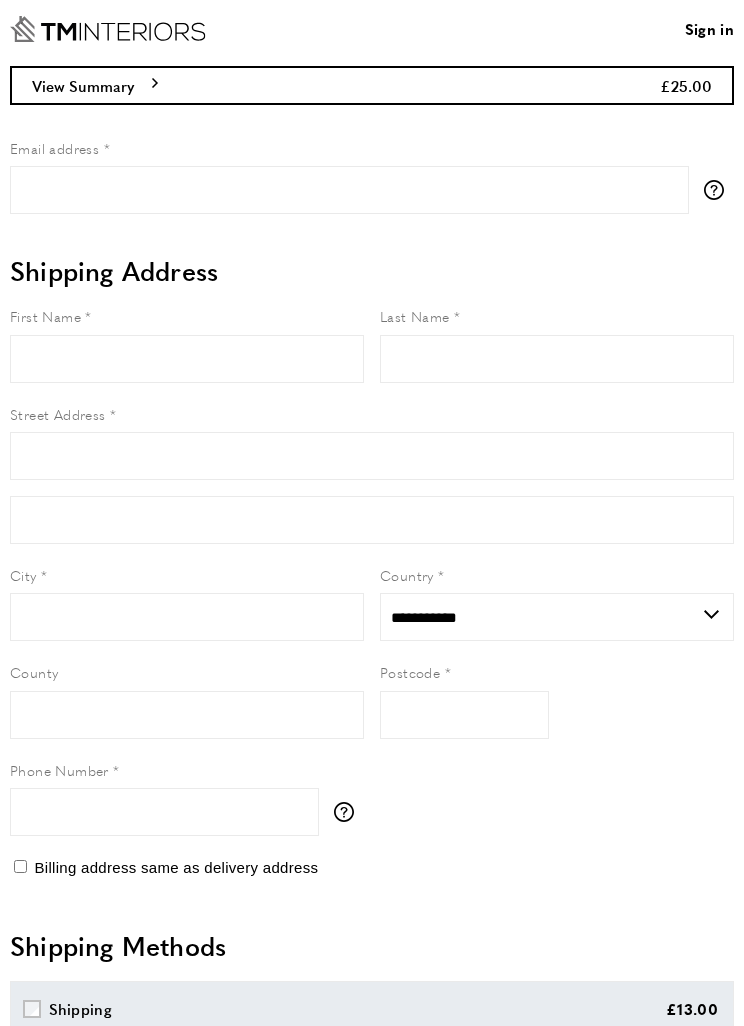 select on "**" 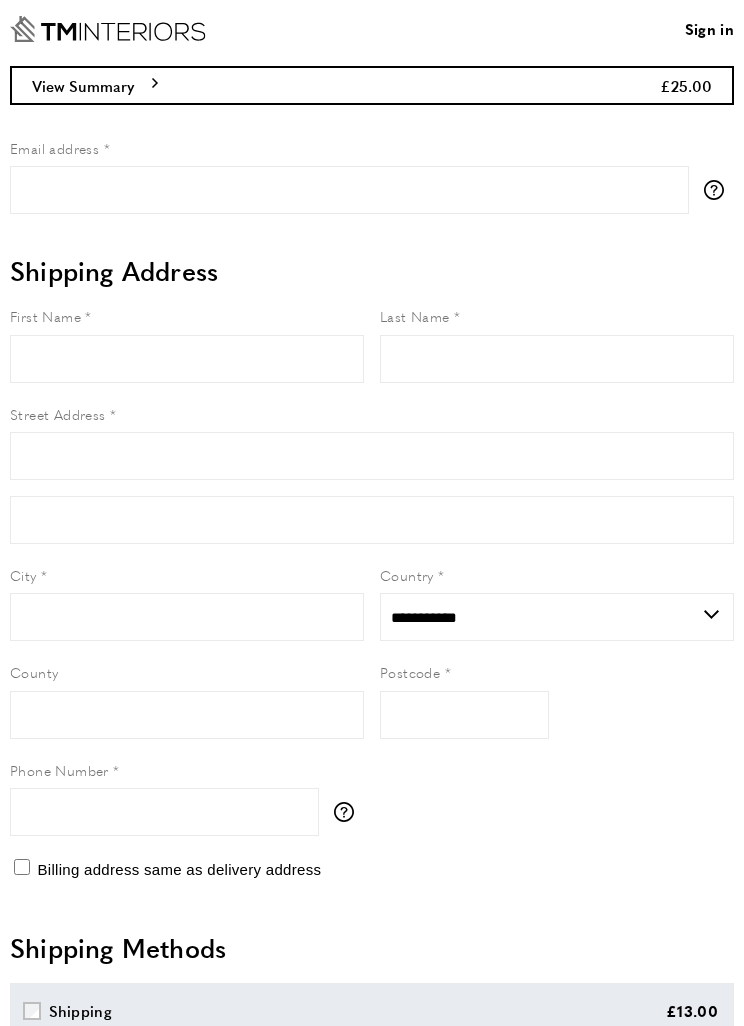 scroll, scrollTop: 0, scrollLeft: 0, axis: both 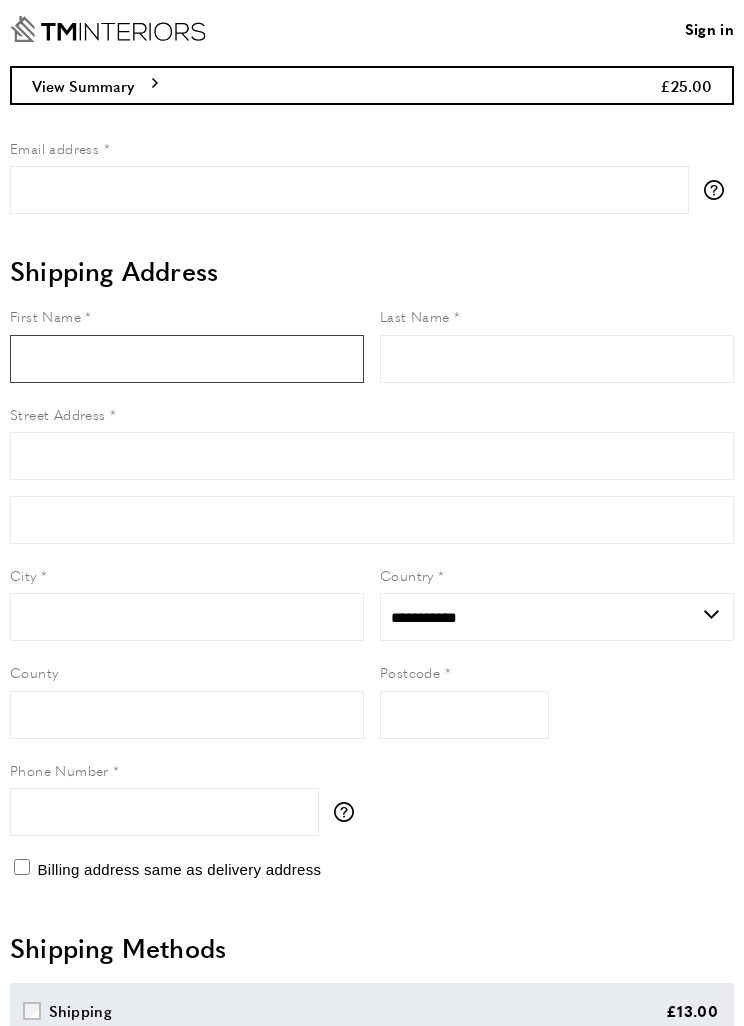 type on "*****" 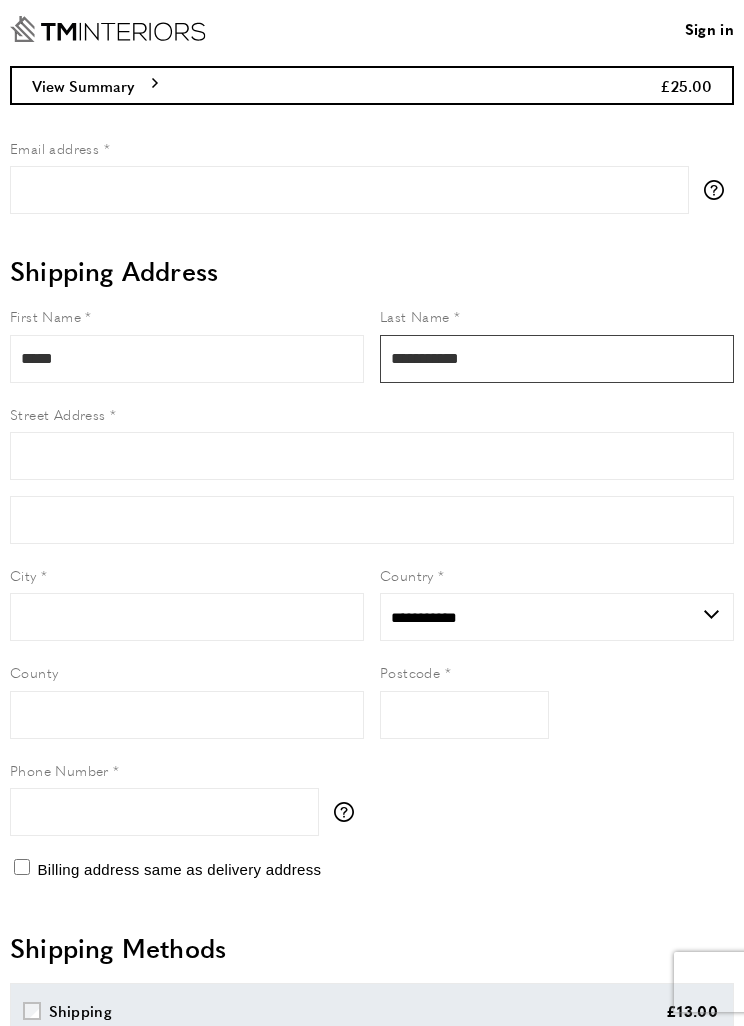 type on "**********" 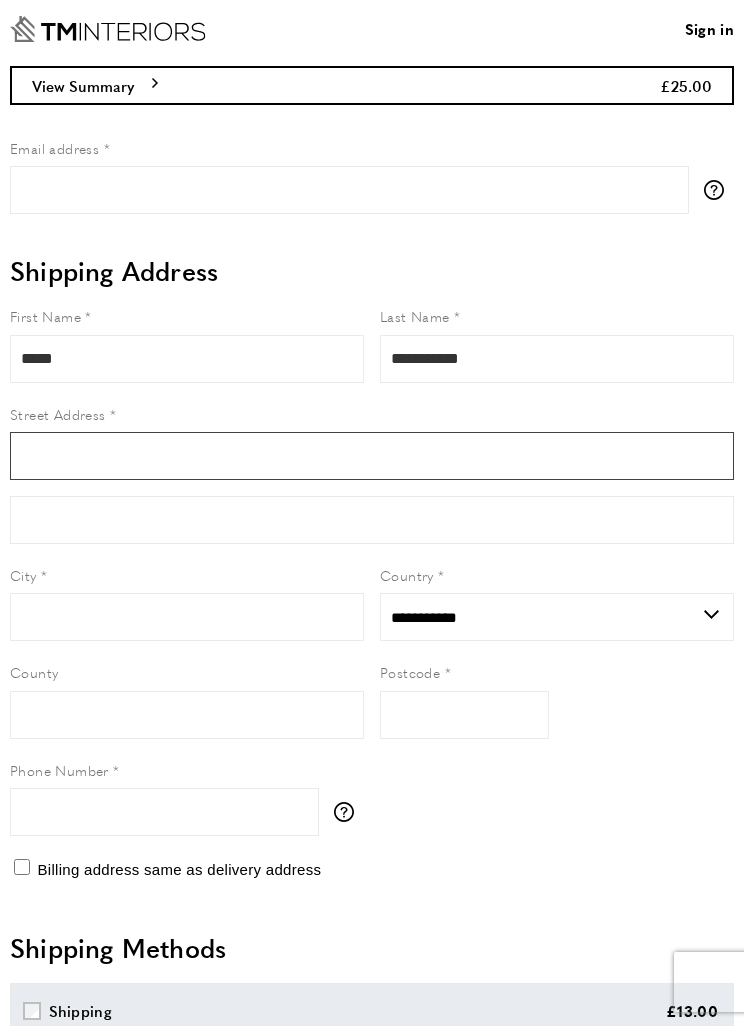 click on "Street Address" at bounding box center [372, 456] 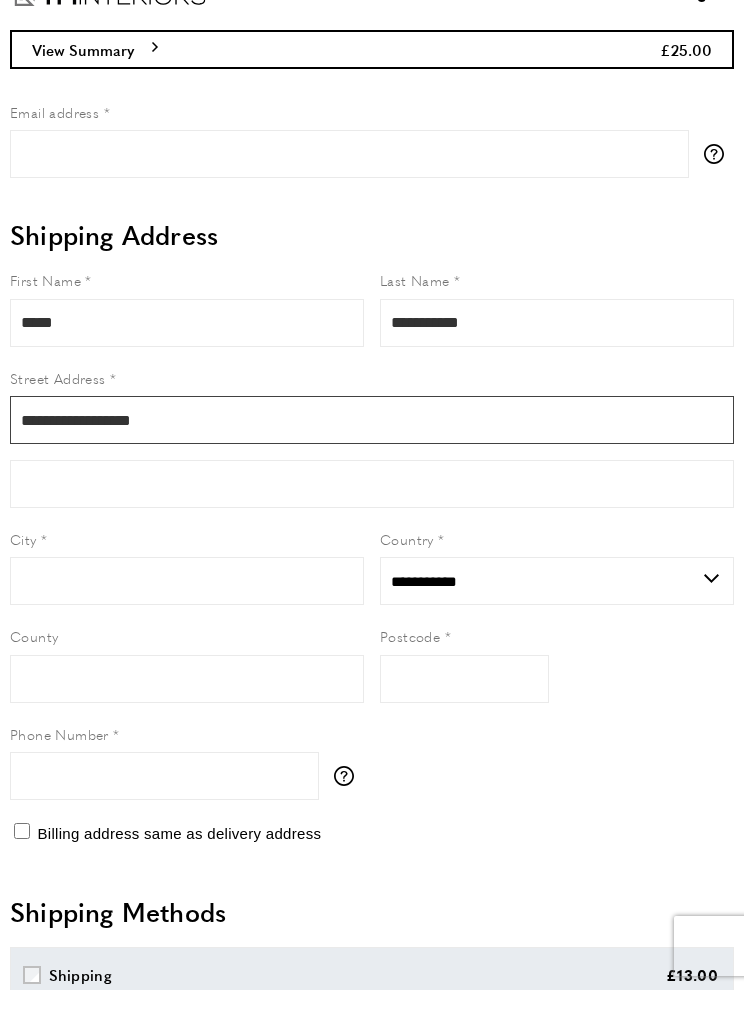 type on "**********" 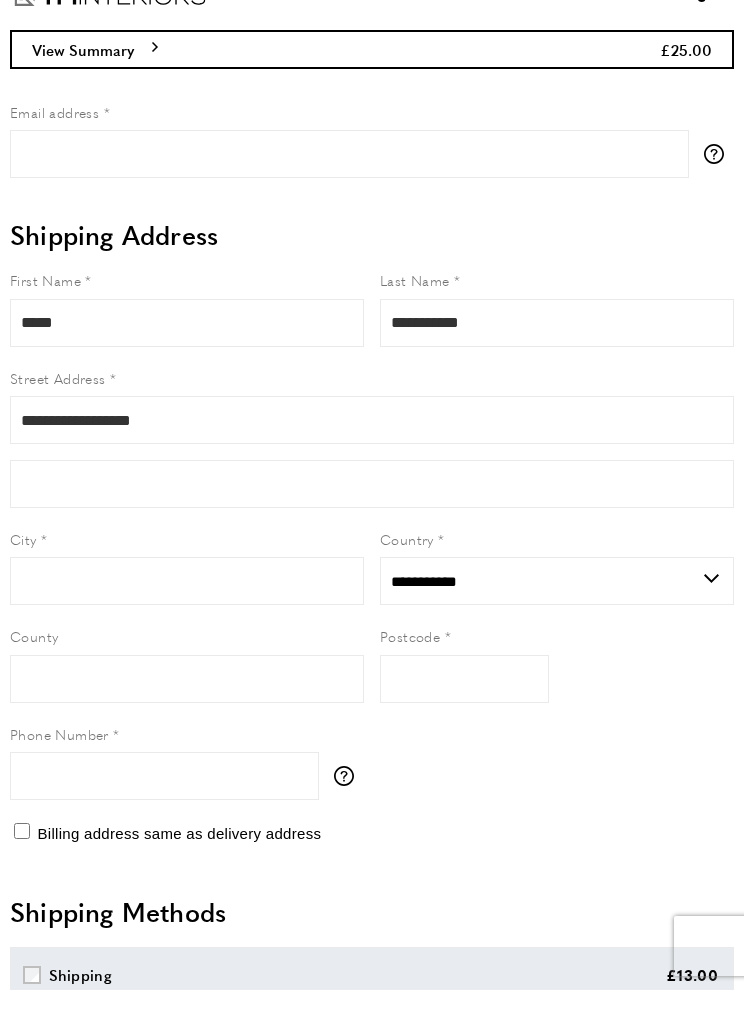 click on "City" at bounding box center [187, 617] 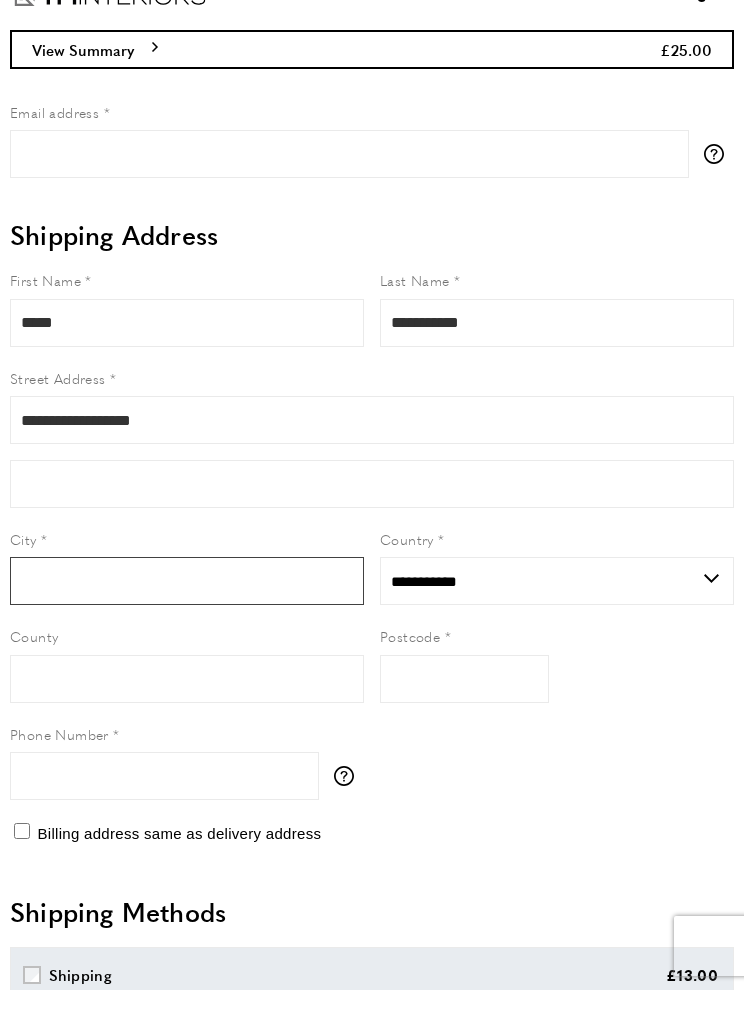 type on "*" 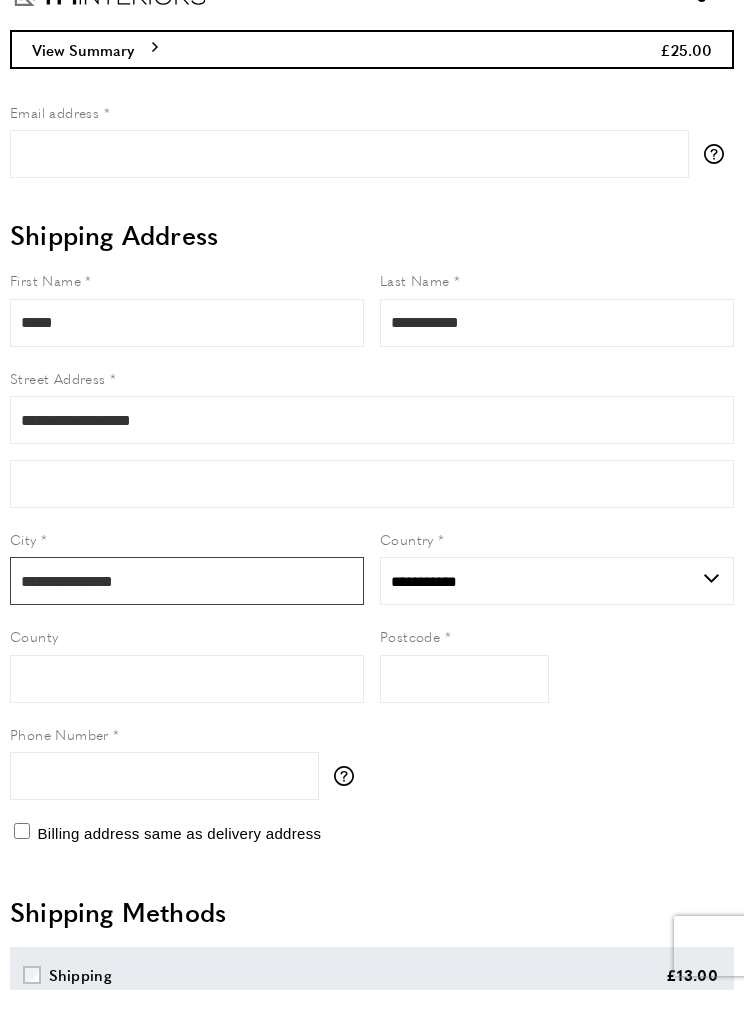 type on "**********" 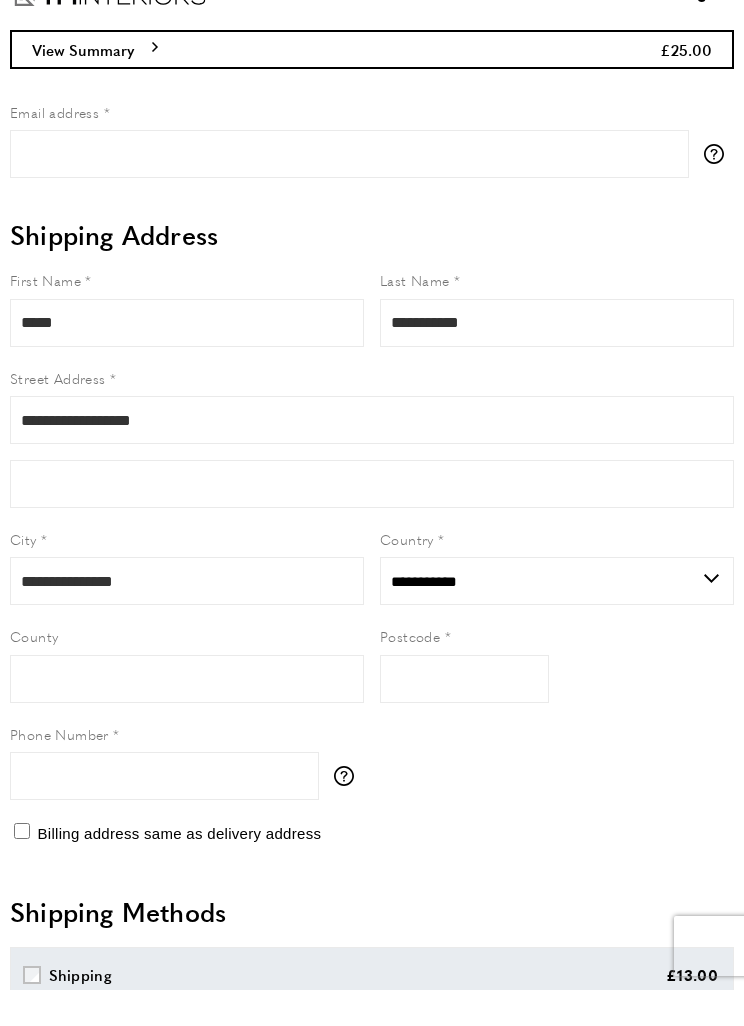 click on "**********" at bounding box center [557, 617] 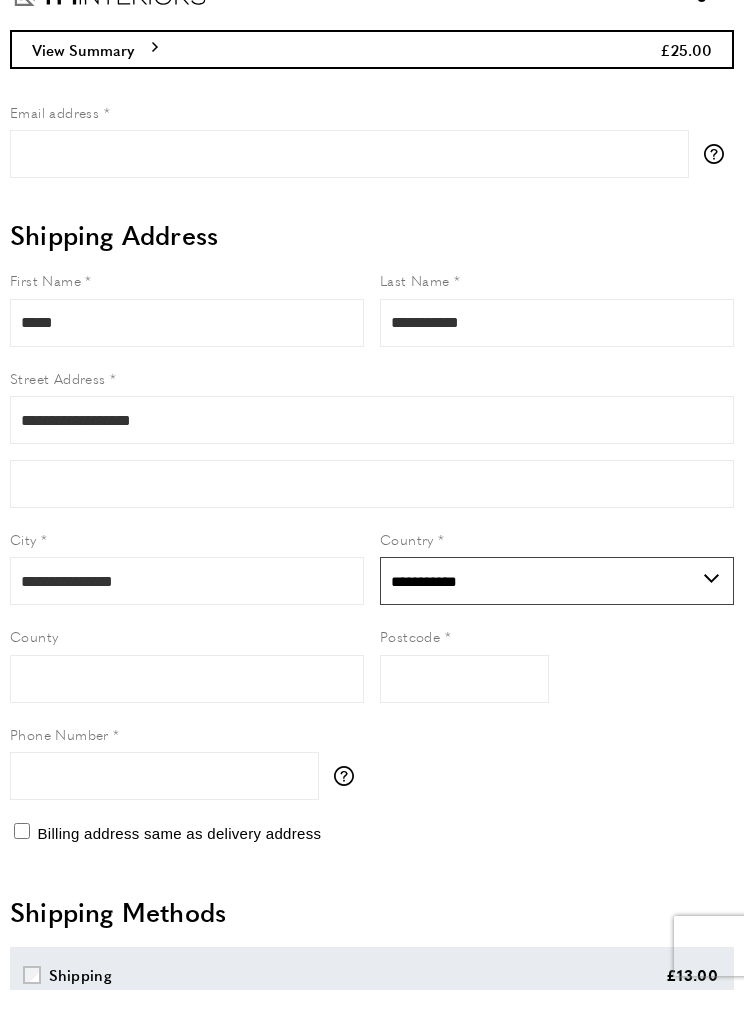 scroll, scrollTop: 36, scrollLeft: 0, axis: vertical 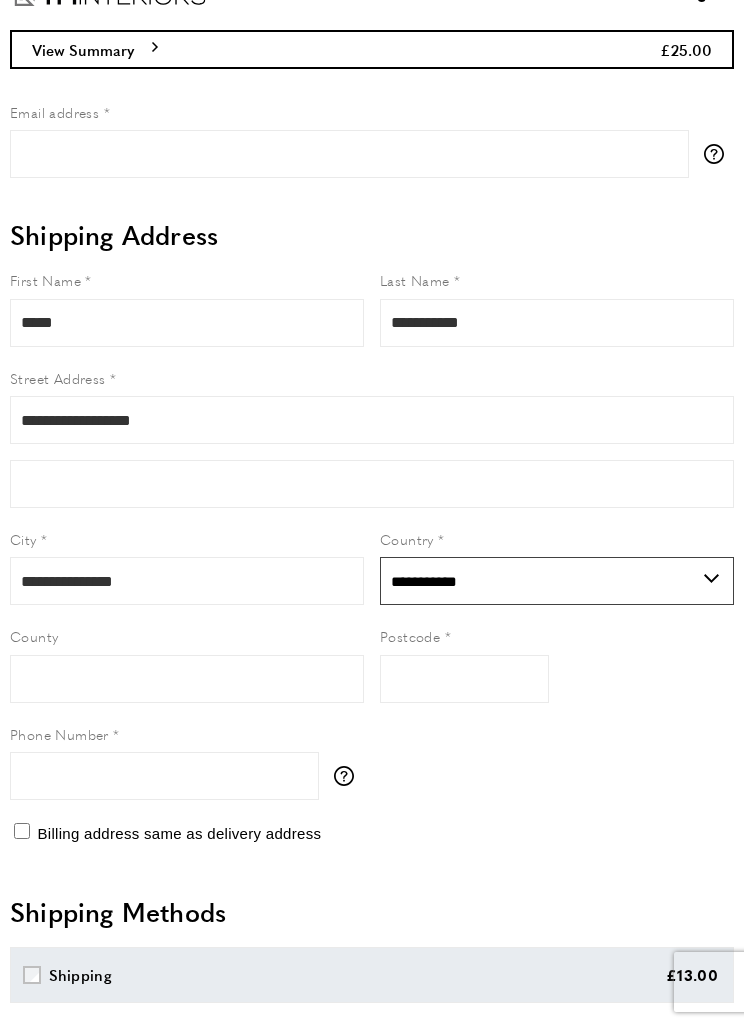 type 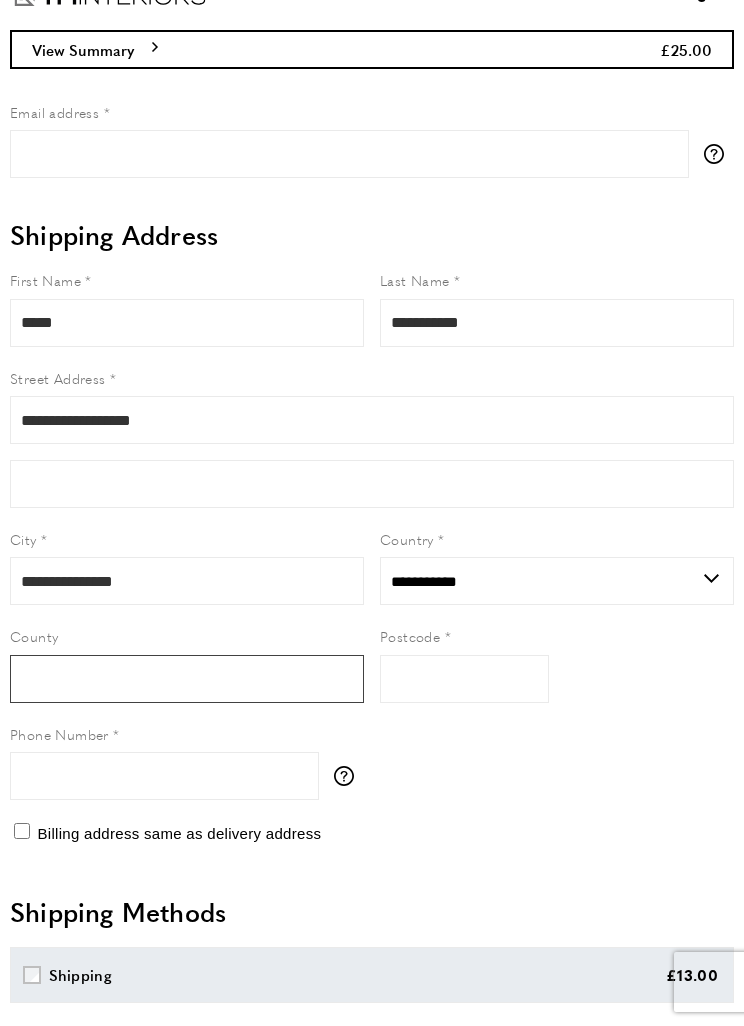 click on "County" at bounding box center [187, 679] 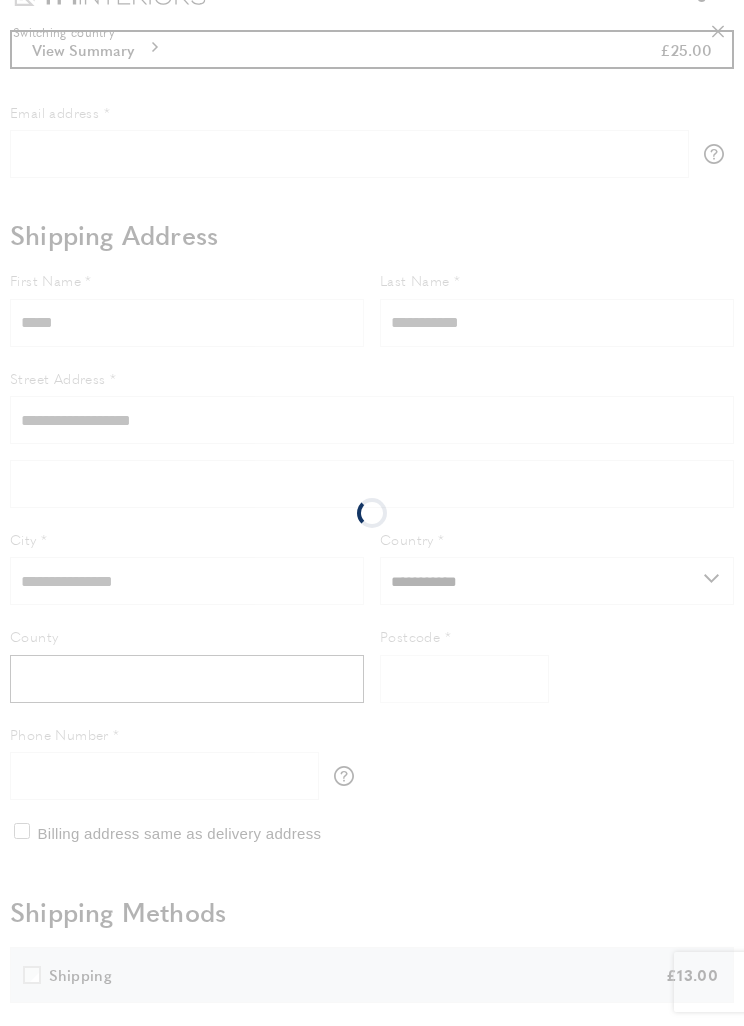 type 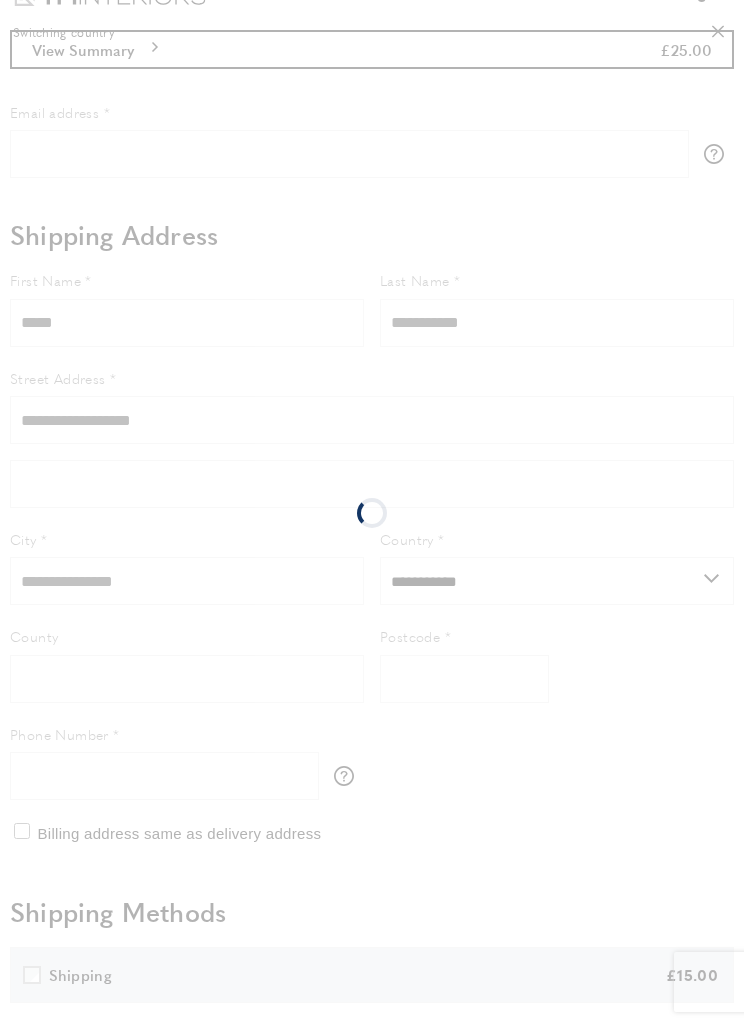 click at bounding box center (372, 513) 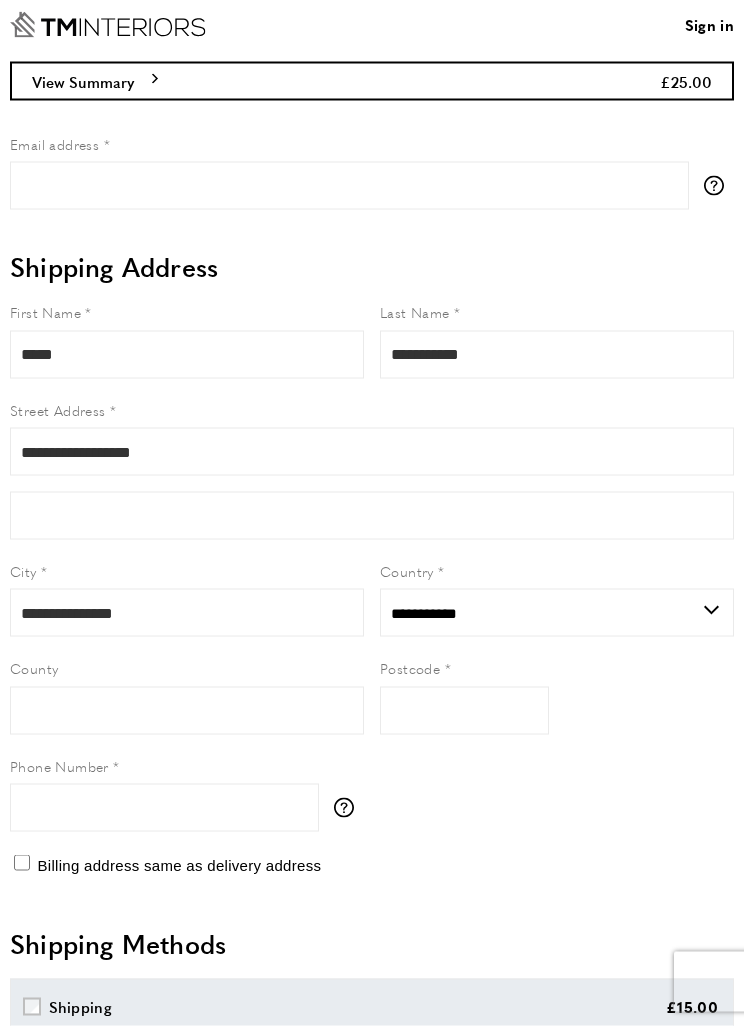 scroll, scrollTop: 0, scrollLeft: 0, axis: both 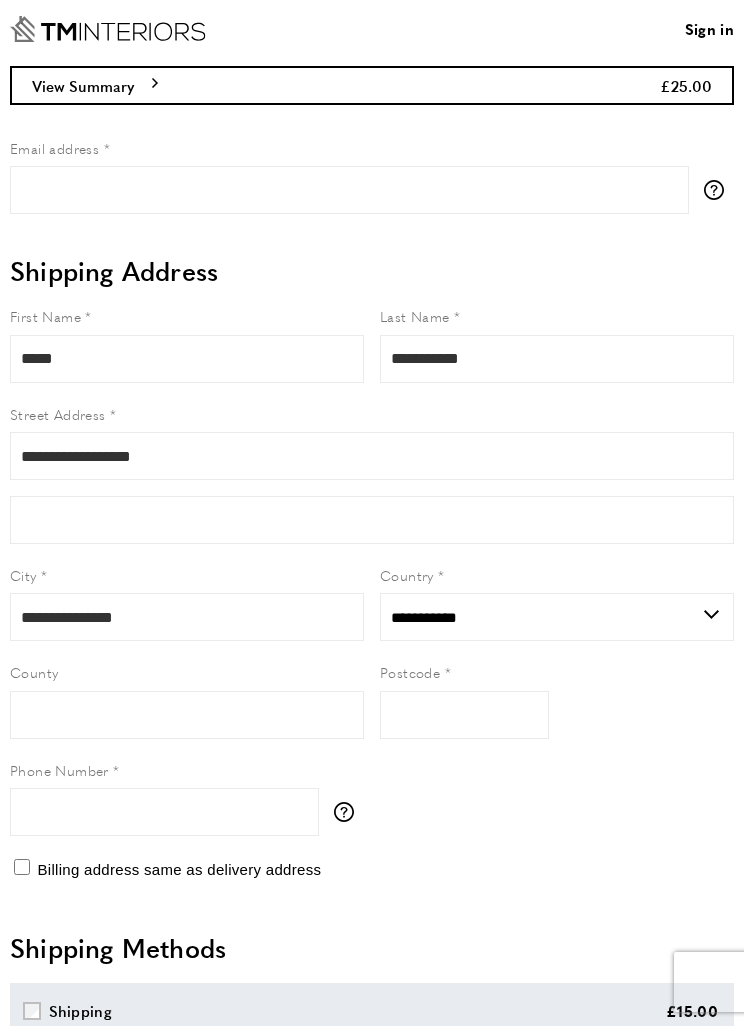 click on "View Summary
summary-trigger
£25.00" at bounding box center (372, 85) 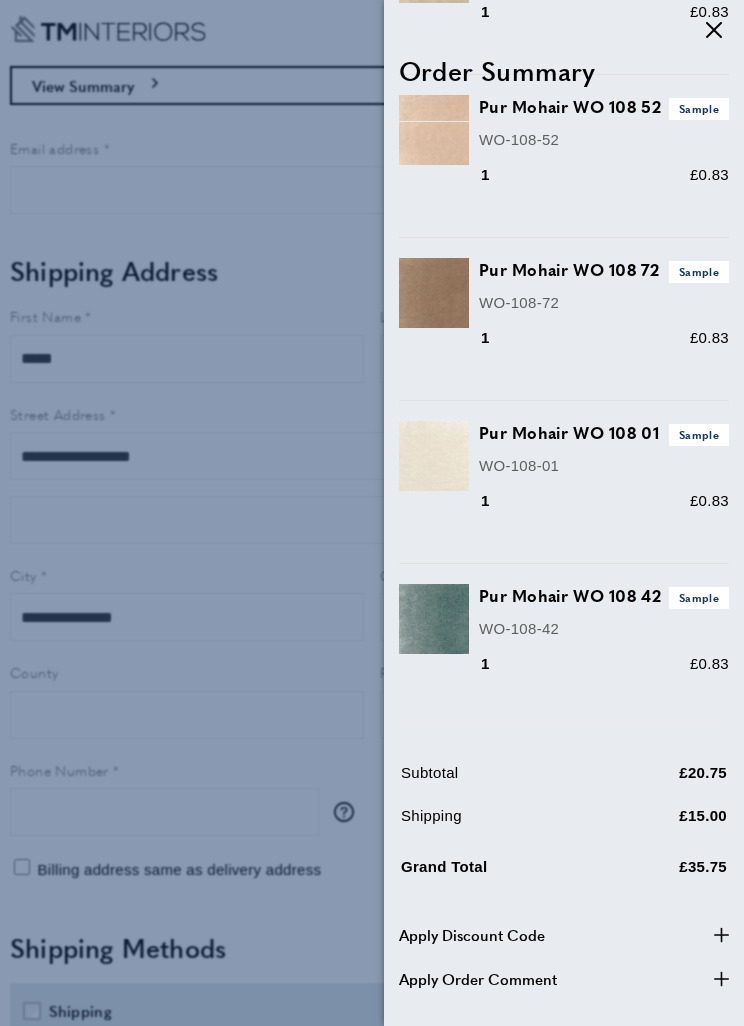scroll, scrollTop: 3592, scrollLeft: 0, axis: vertical 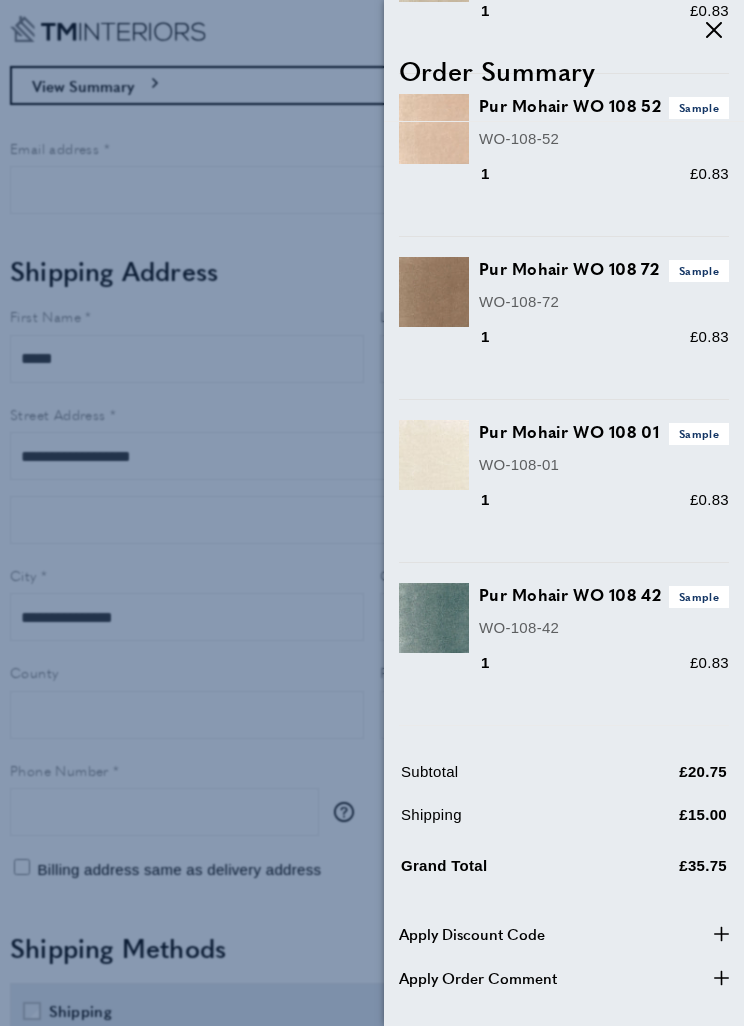 click at bounding box center [372, 513] 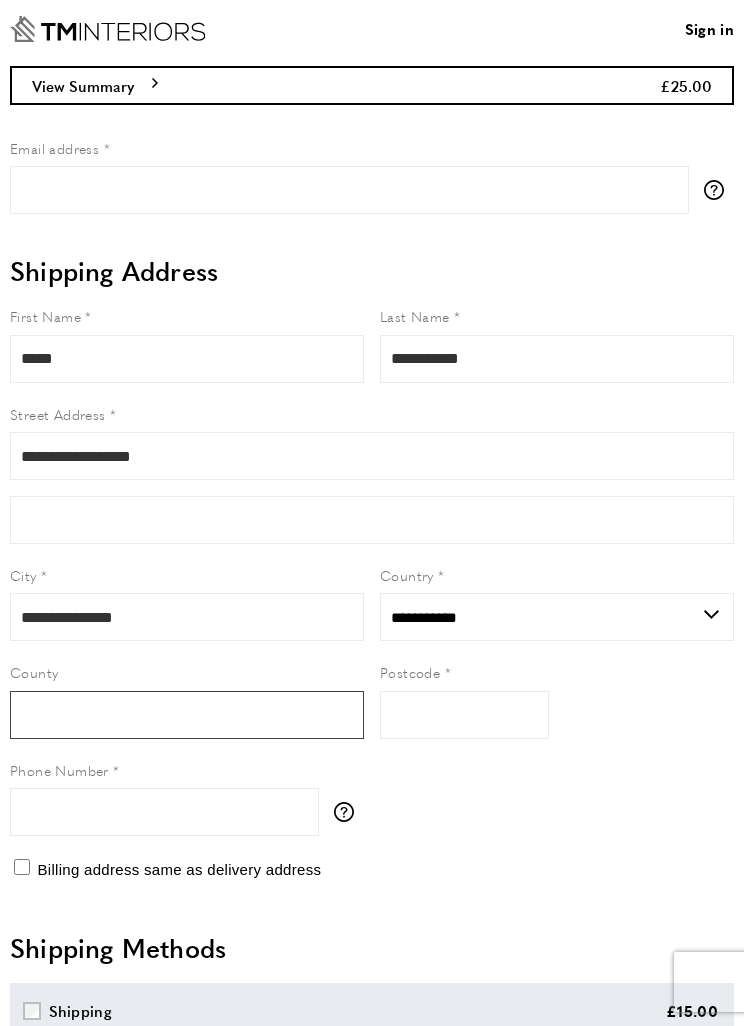 click on "County" at bounding box center [187, 715] 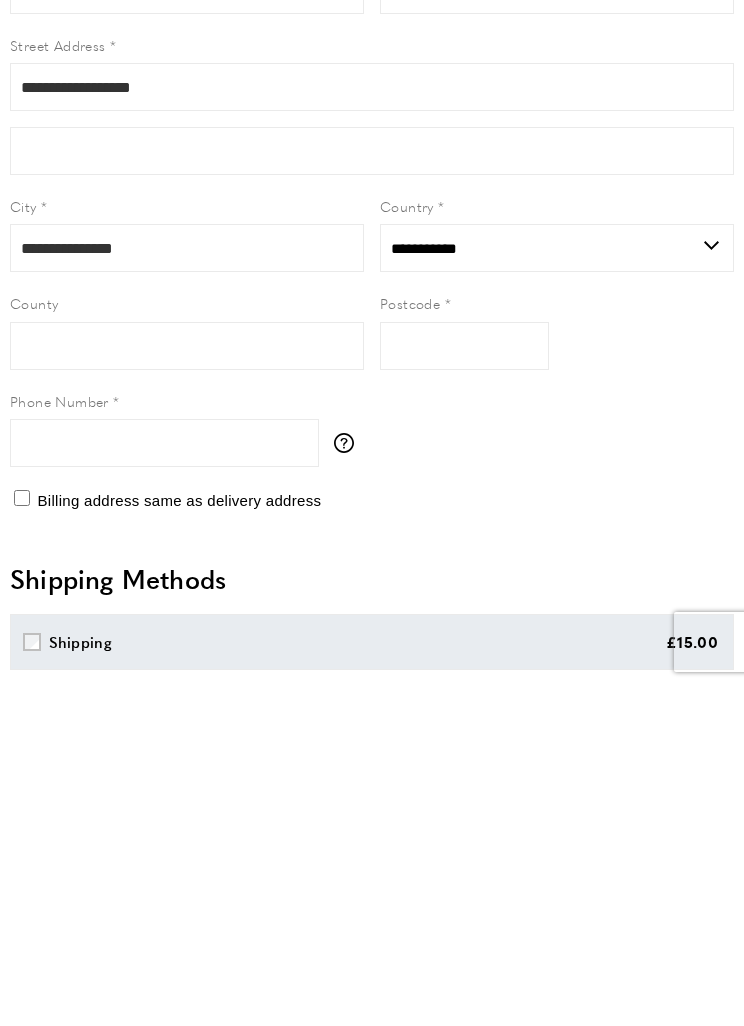 click on "Postcode" at bounding box center (464, 686) 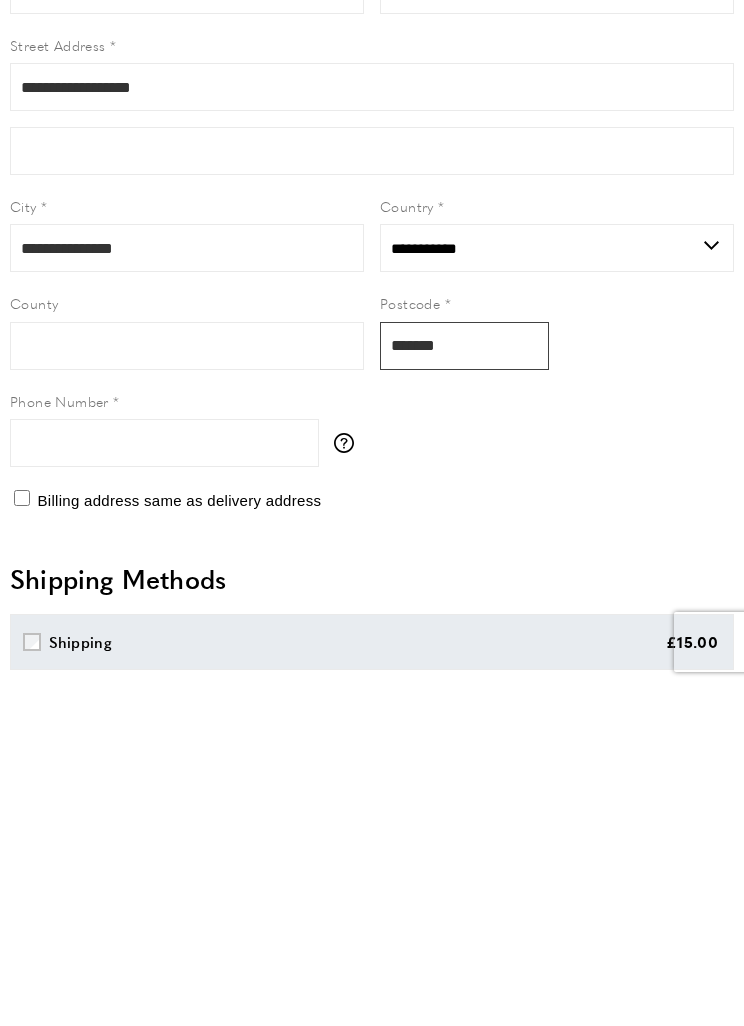 type on "*******" 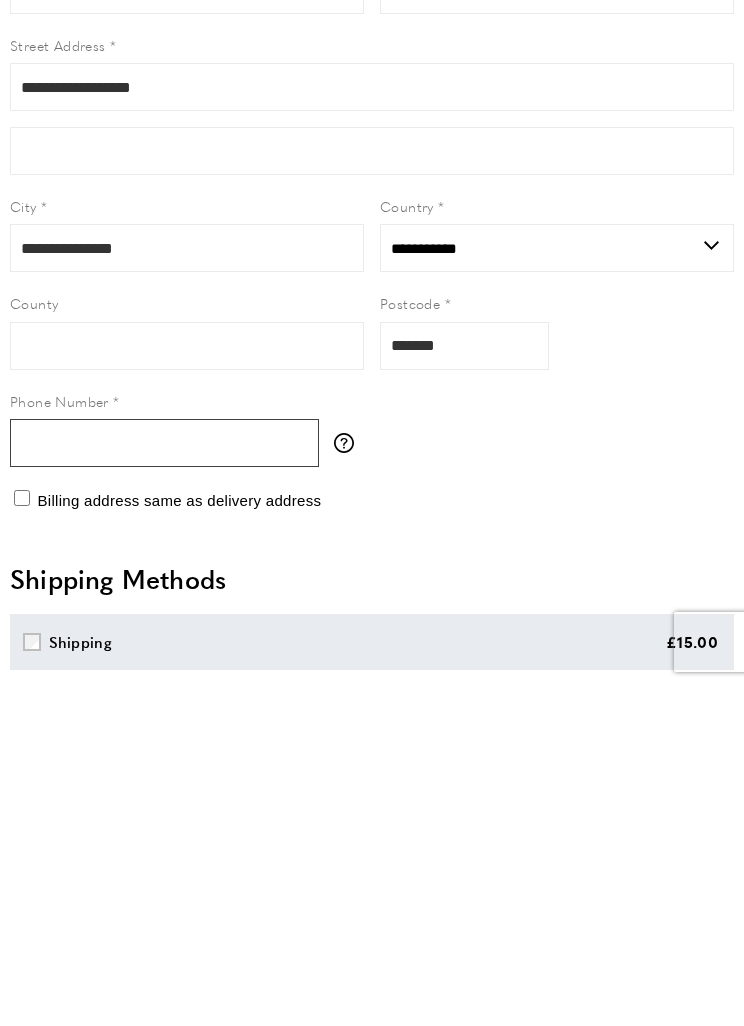 click on "Phone Number" at bounding box center [164, 783] 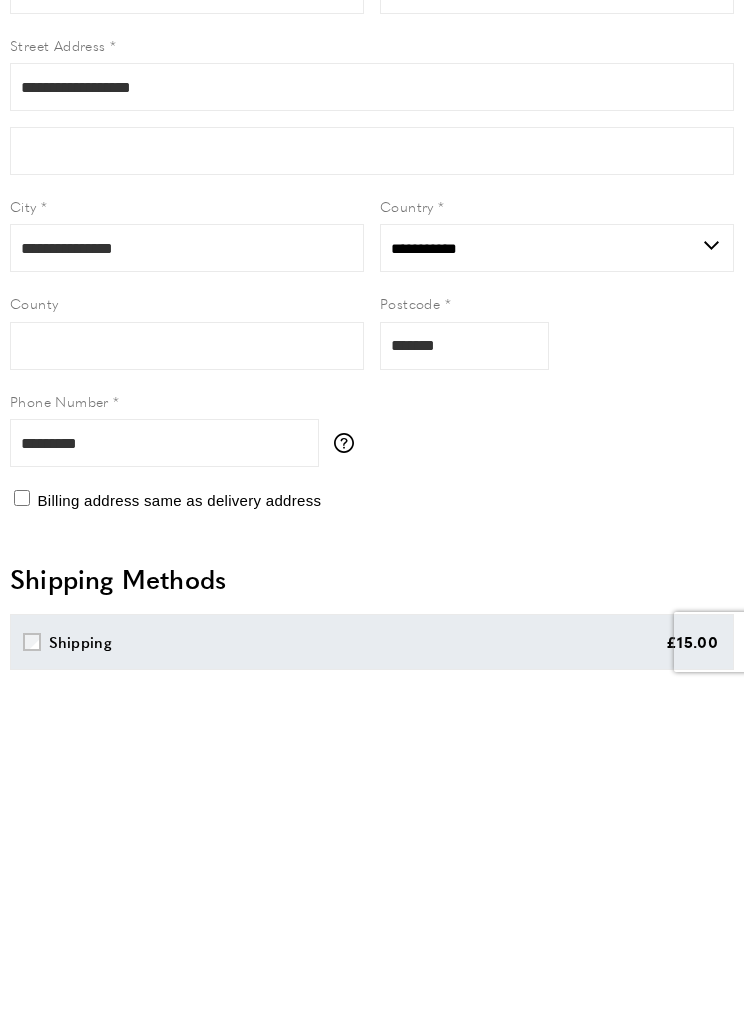 scroll, scrollTop: 370, scrollLeft: 0, axis: vertical 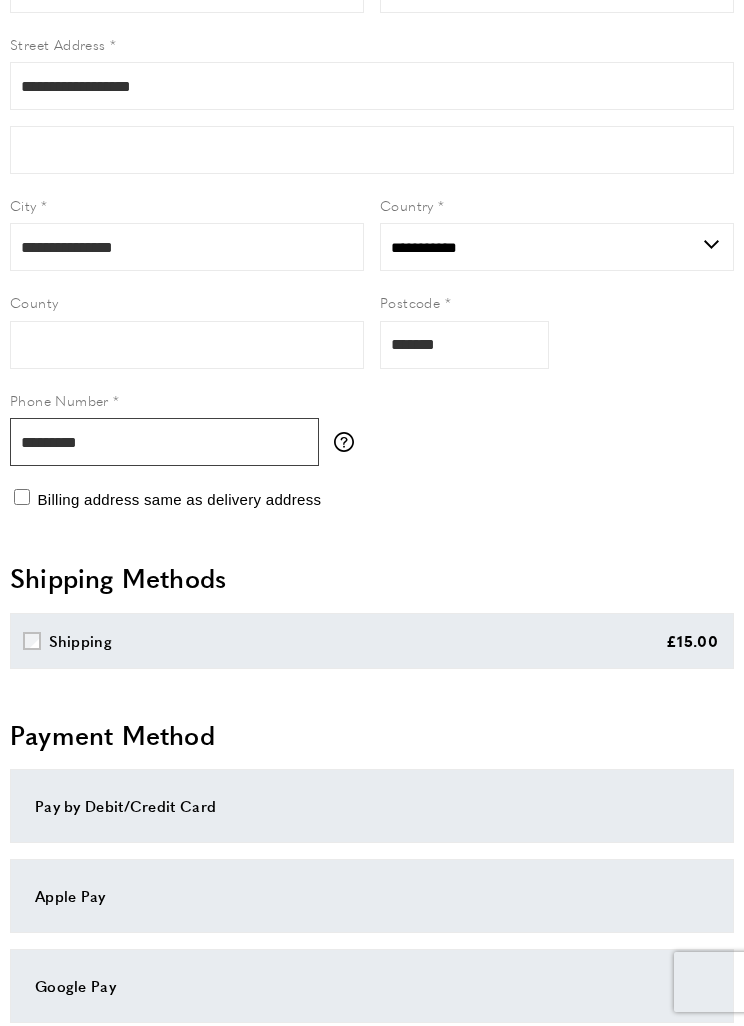 click on "*********" at bounding box center (164, 442) 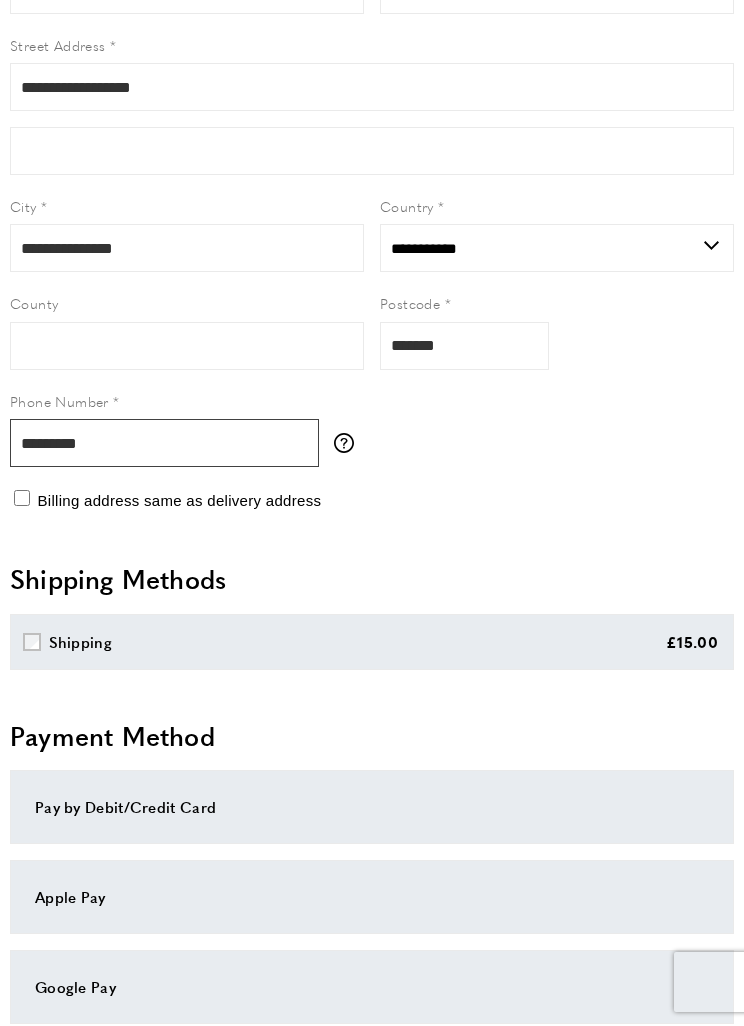 type 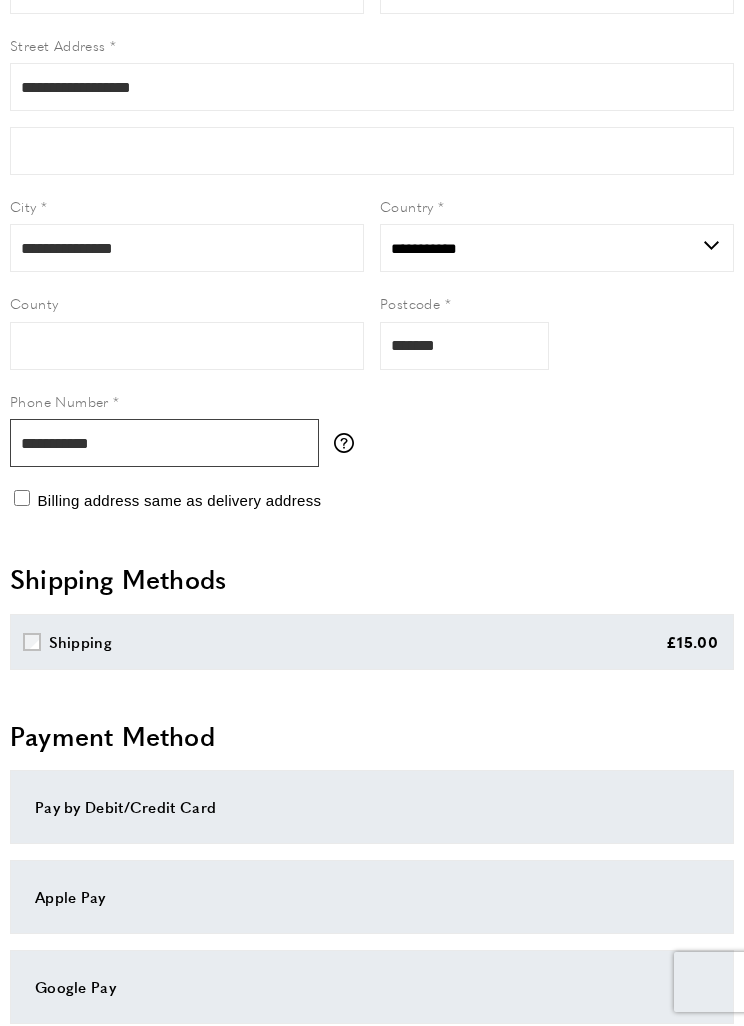 type on "**********" 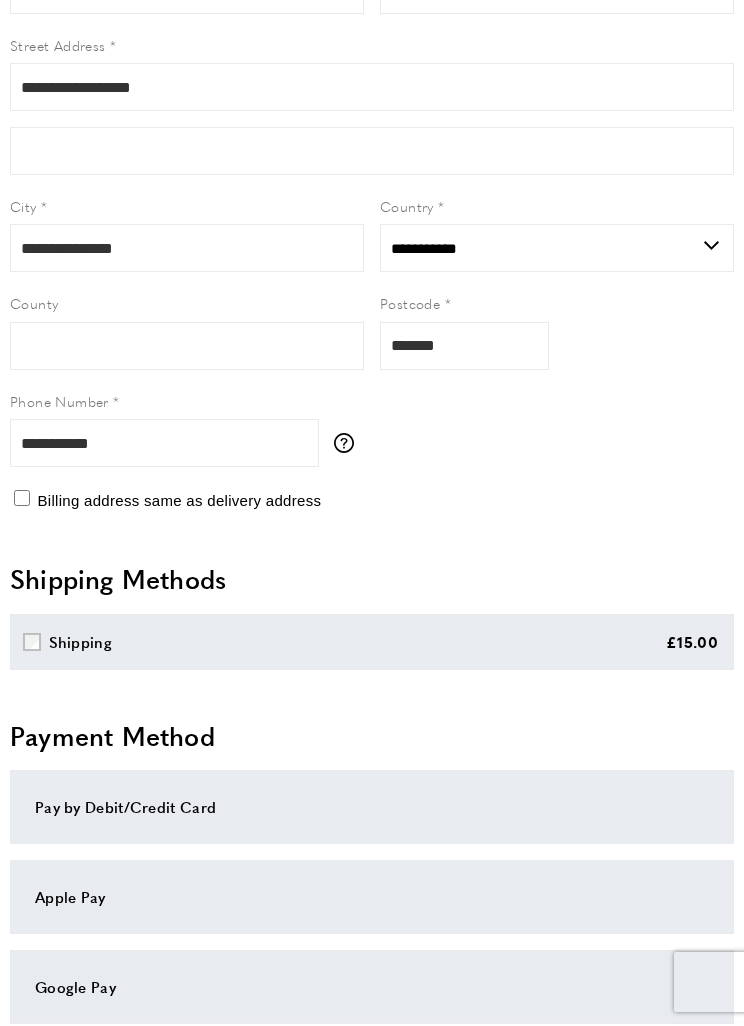 click on "**********" at bounding box center [372, 211] 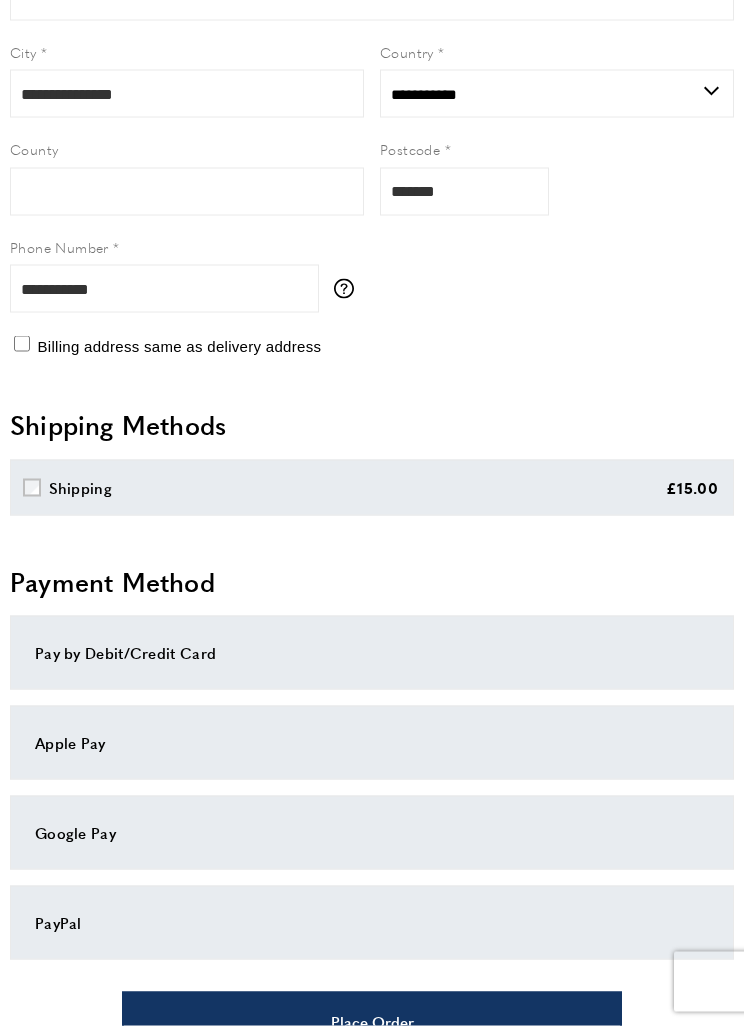 scroll, scrollTop: 524, scrollLeft: 0, axis: vertical 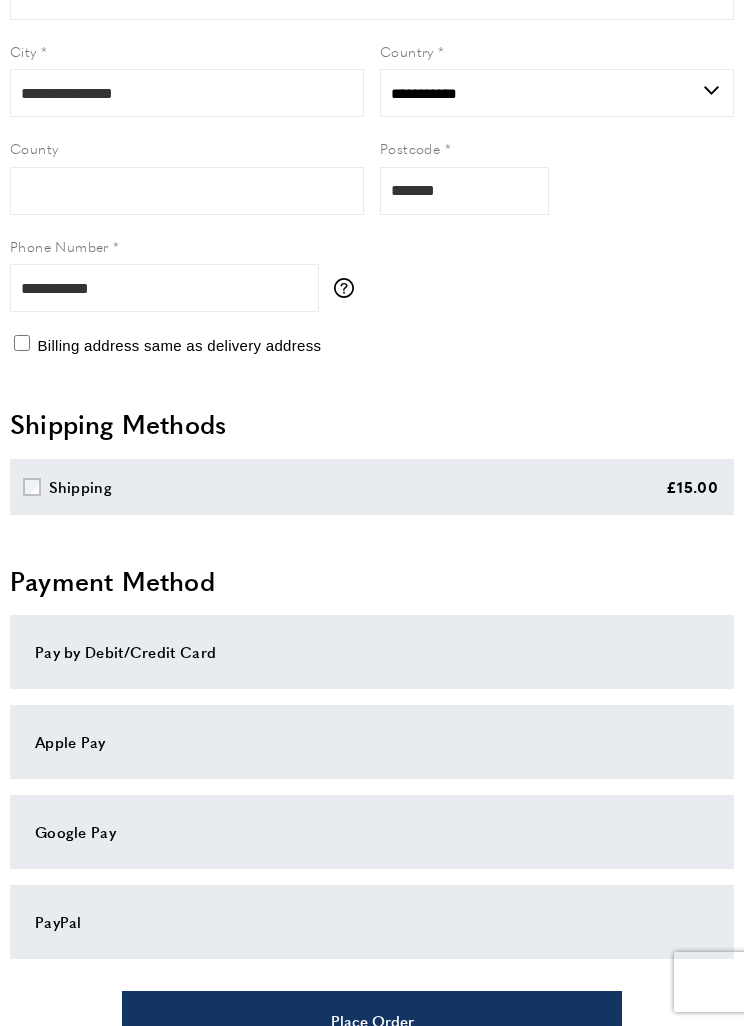 click on "Pay by Debit/Credit Card" at bounding box center (372, 652) 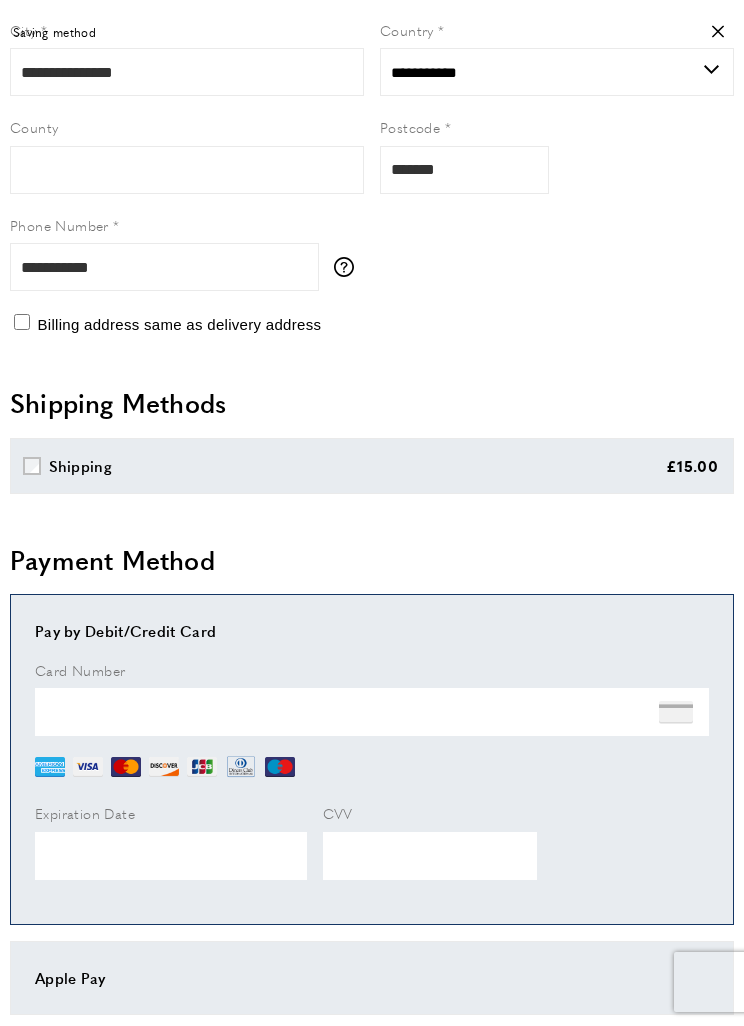 scroll, scrollTop: 576, scrollLeft: 0, axis: vertical 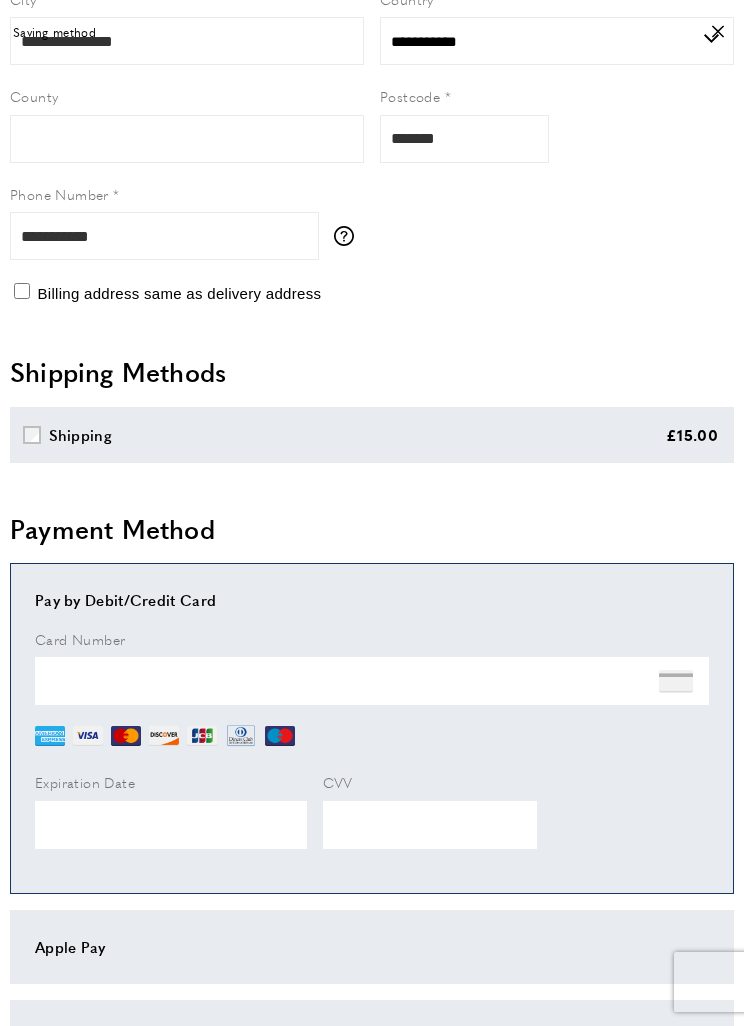click at bounding box center (676, 682) 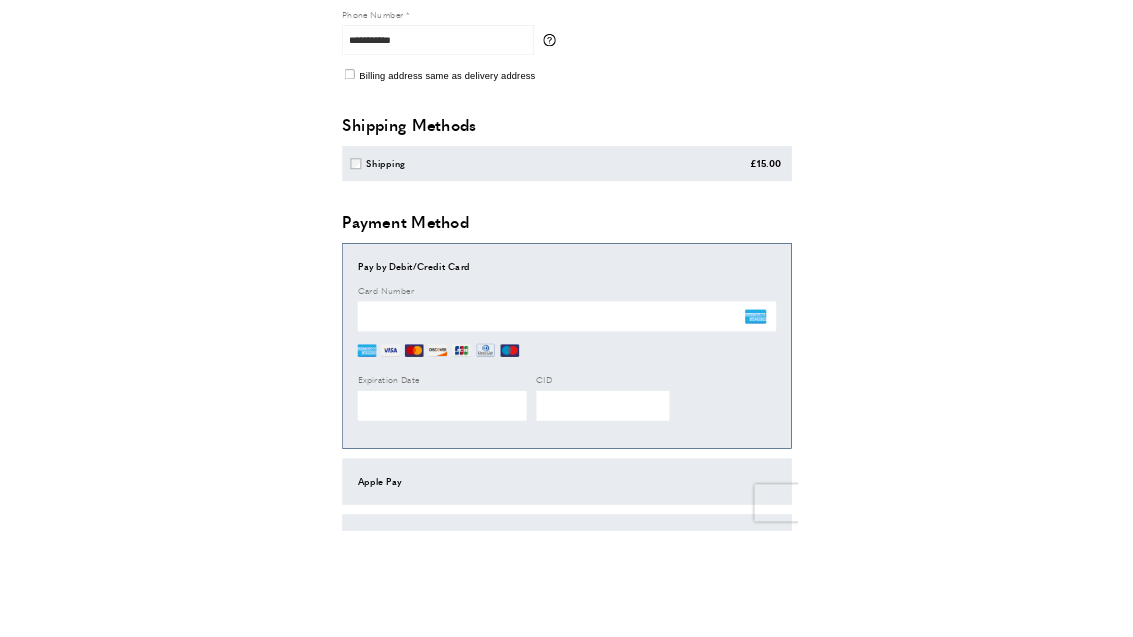 scroll, scrollTop: 748, scrollLeft: 0, axis: vertical 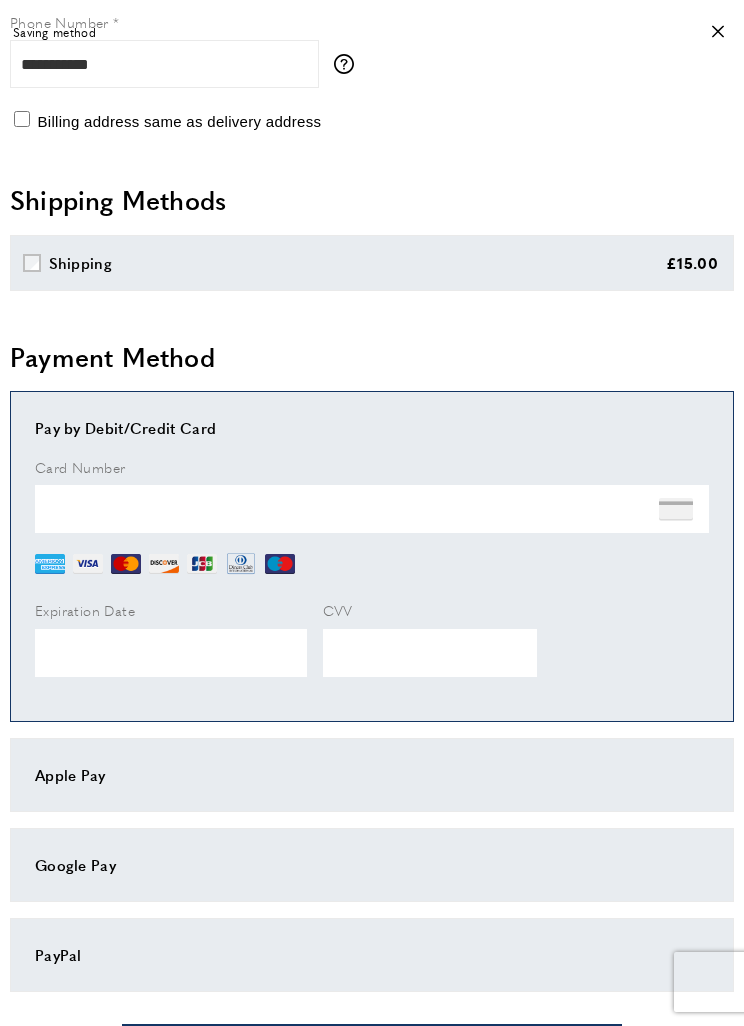 click on "Card Number" at bounding box center (372, 467) 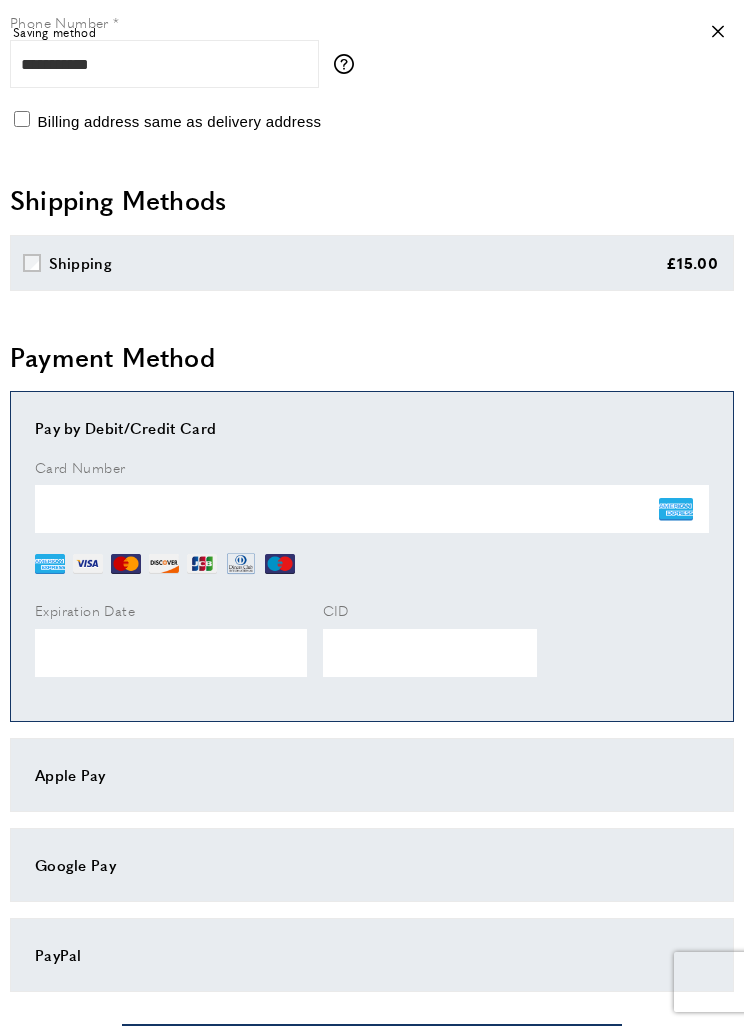 click on "Card Number
Expiration Date
CID" at bounding box center [372, 576] 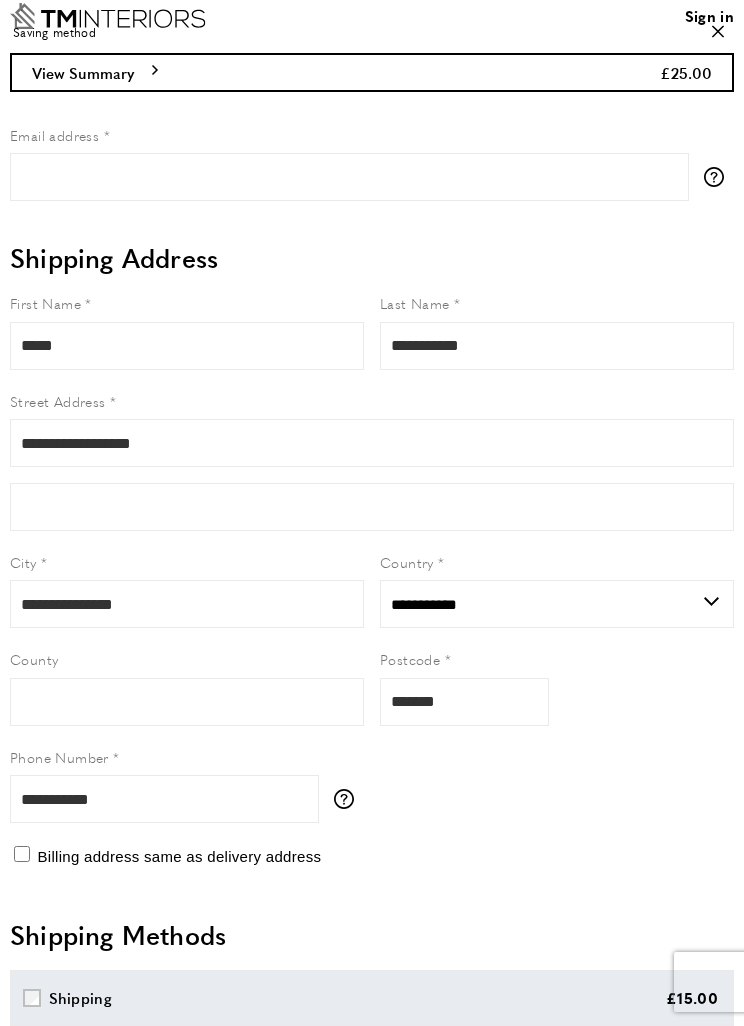 scroll, scrollTop: 0, scrollLeft: 0, axis: both 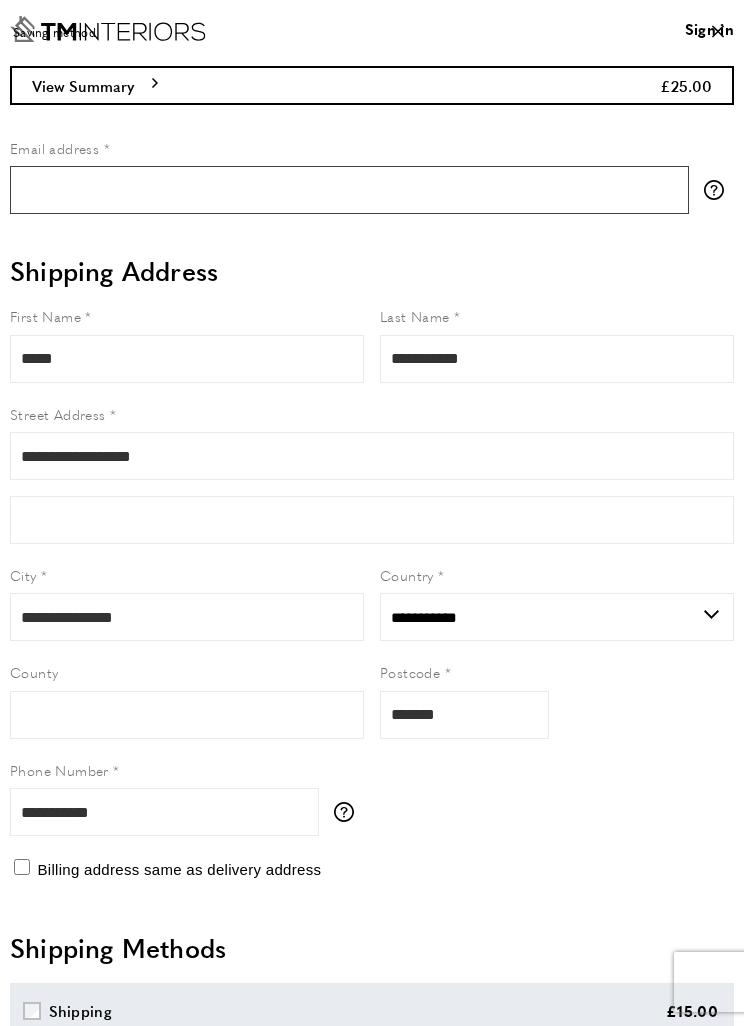 click on "Email address" at bounding box center (349, 190) 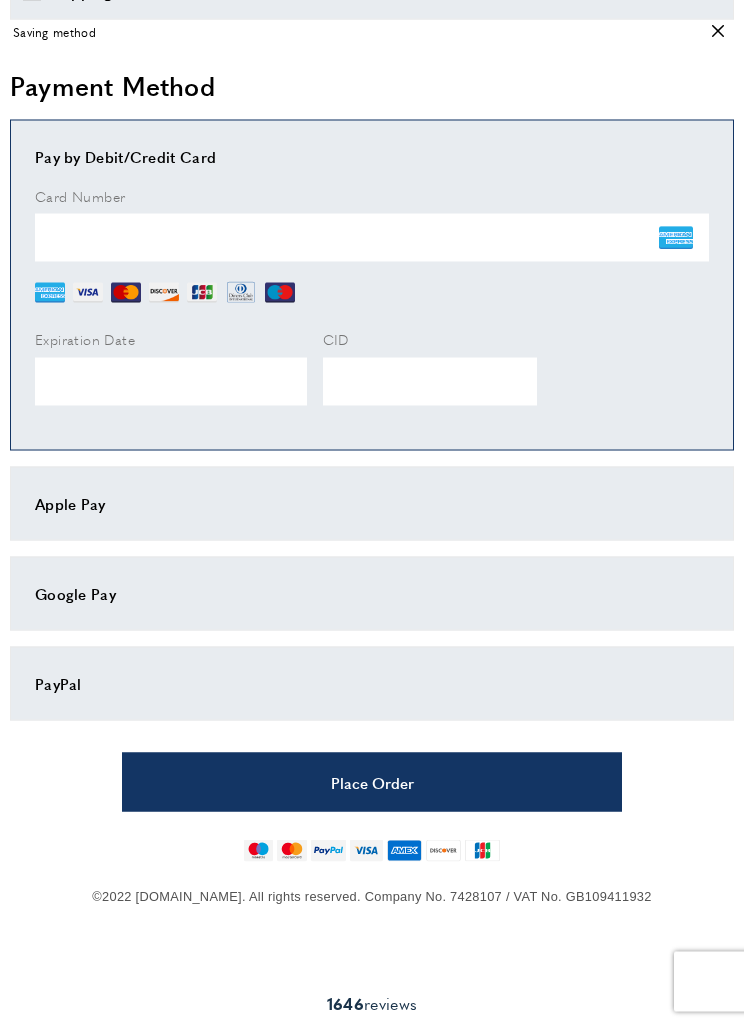 scroll, scrollTop: 1077, scrollLeft: 0, axis: vertical 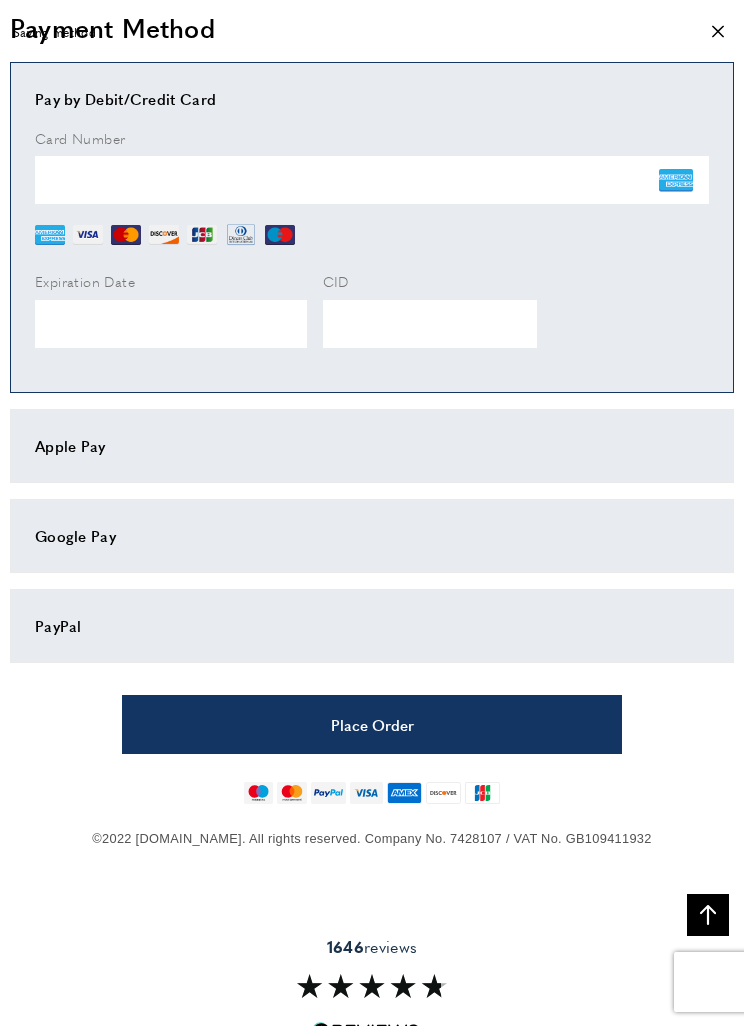 type on "**********" 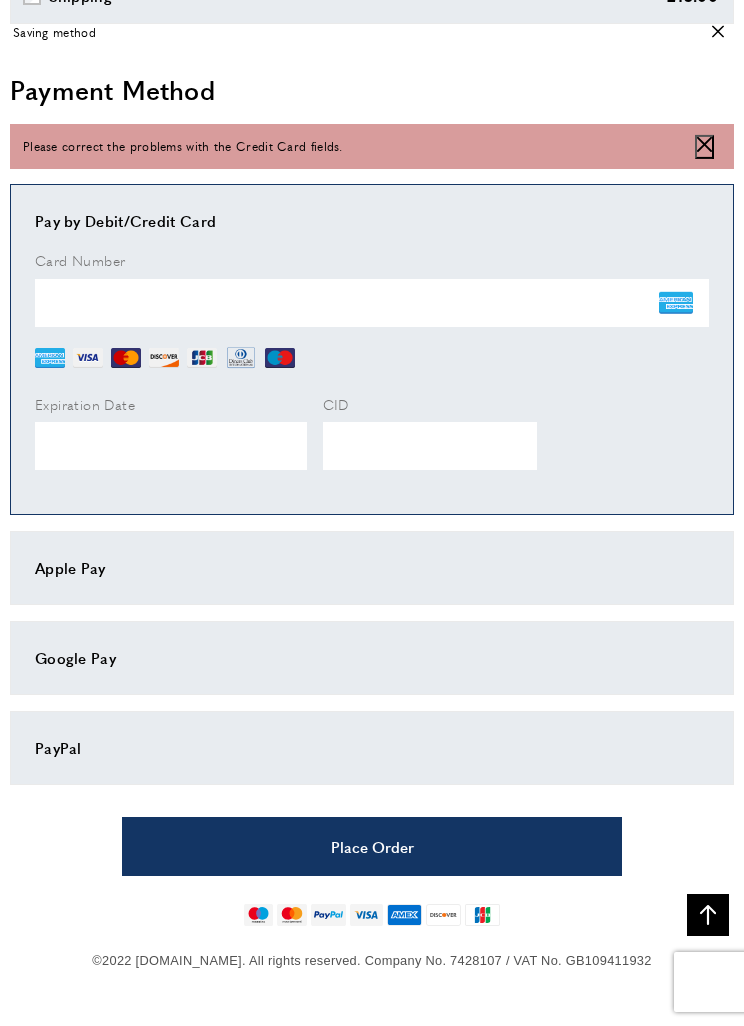 scroll, scrollTop: 1014, scrollLeft: 0, axis: vertical 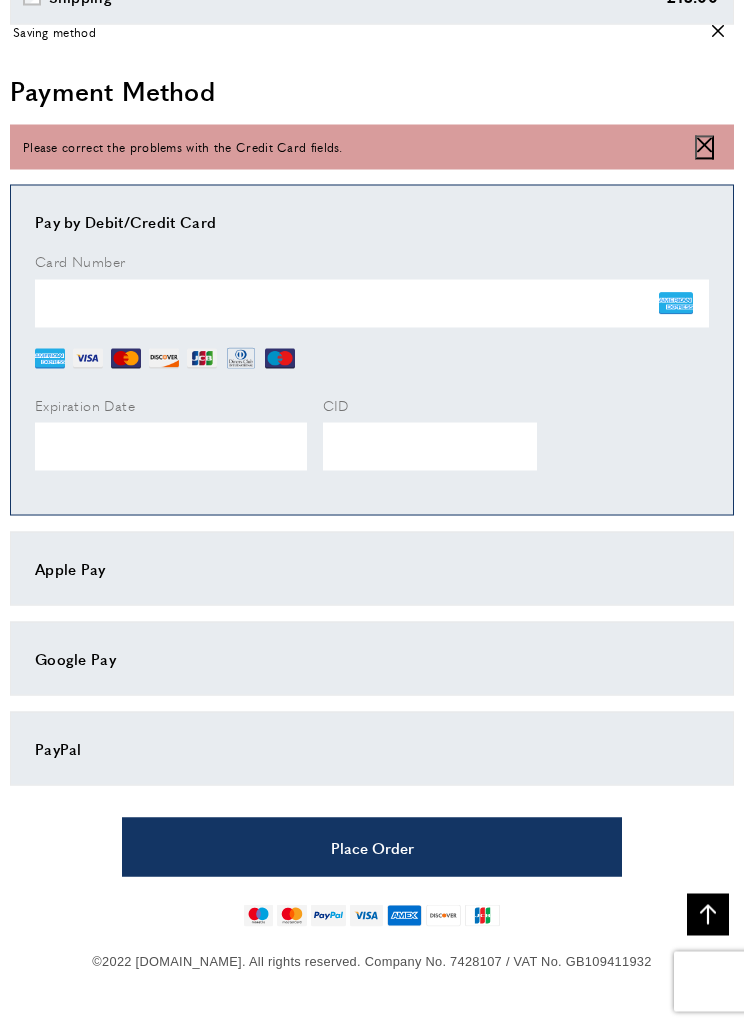 click on "Place Order" at bounding box center [372, 847] 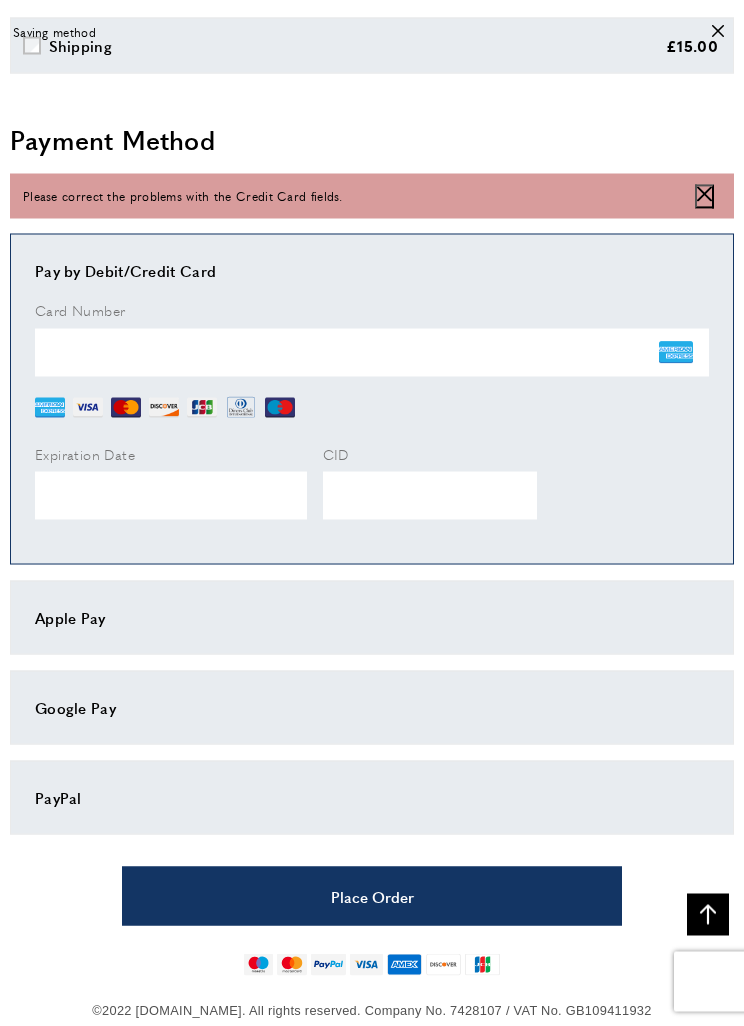 click on "Place Order" at bounding box center [372, 896] 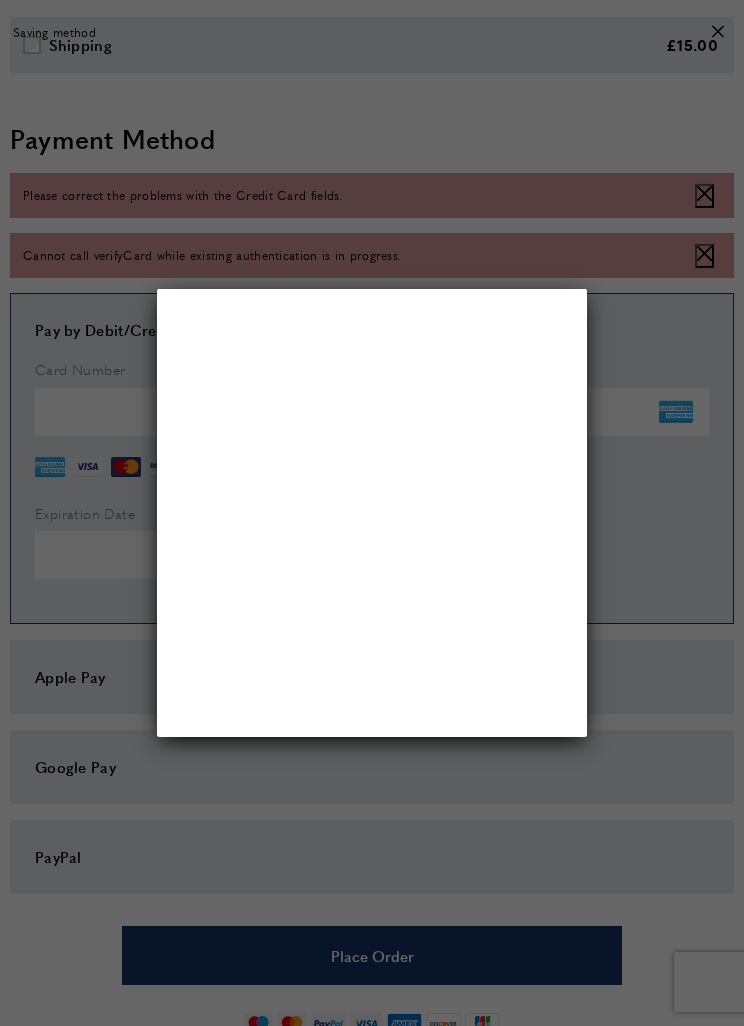 scroll, scrollTop: 0, scrollLeft: 0, axis: both 